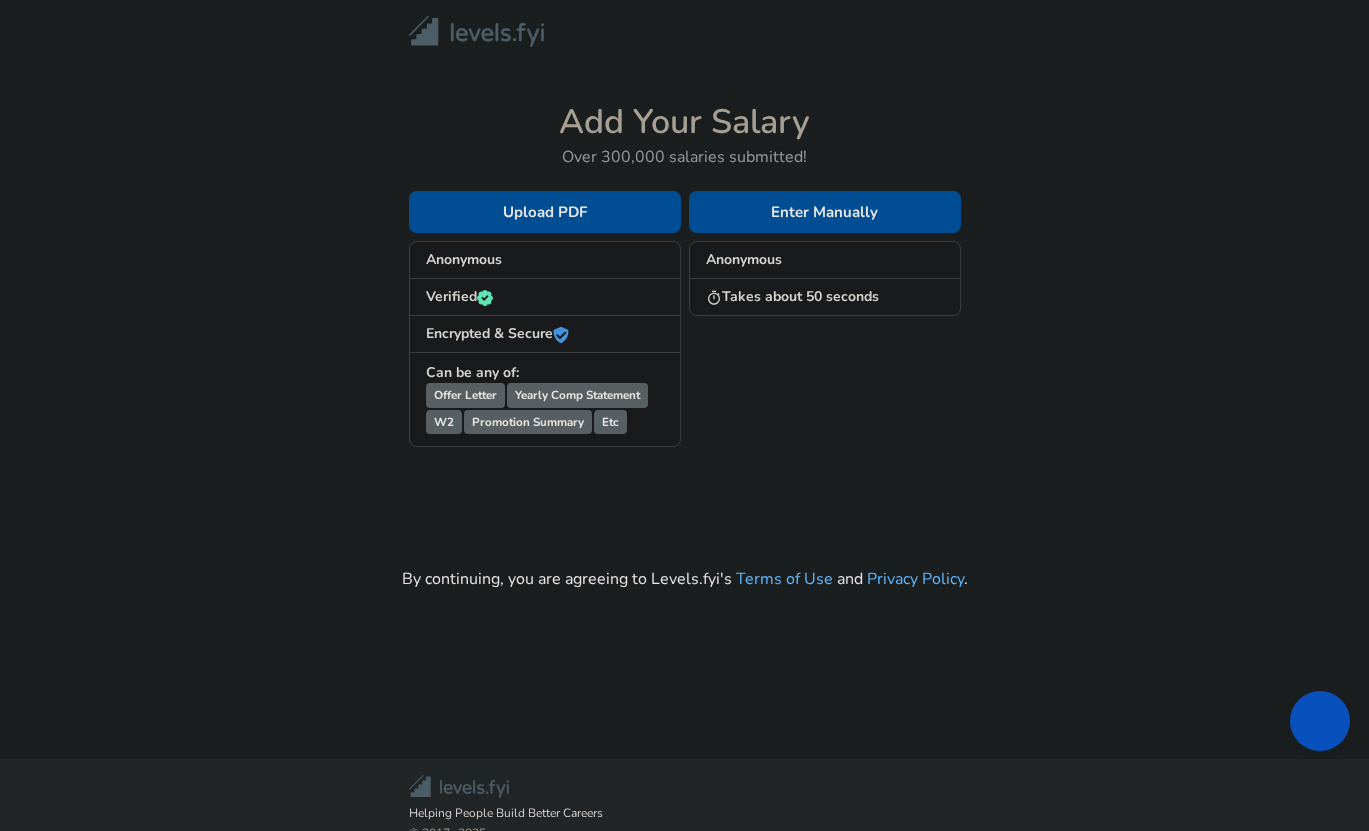 scroll, scrollTop: 0, scrollLeft: 0, axis: both 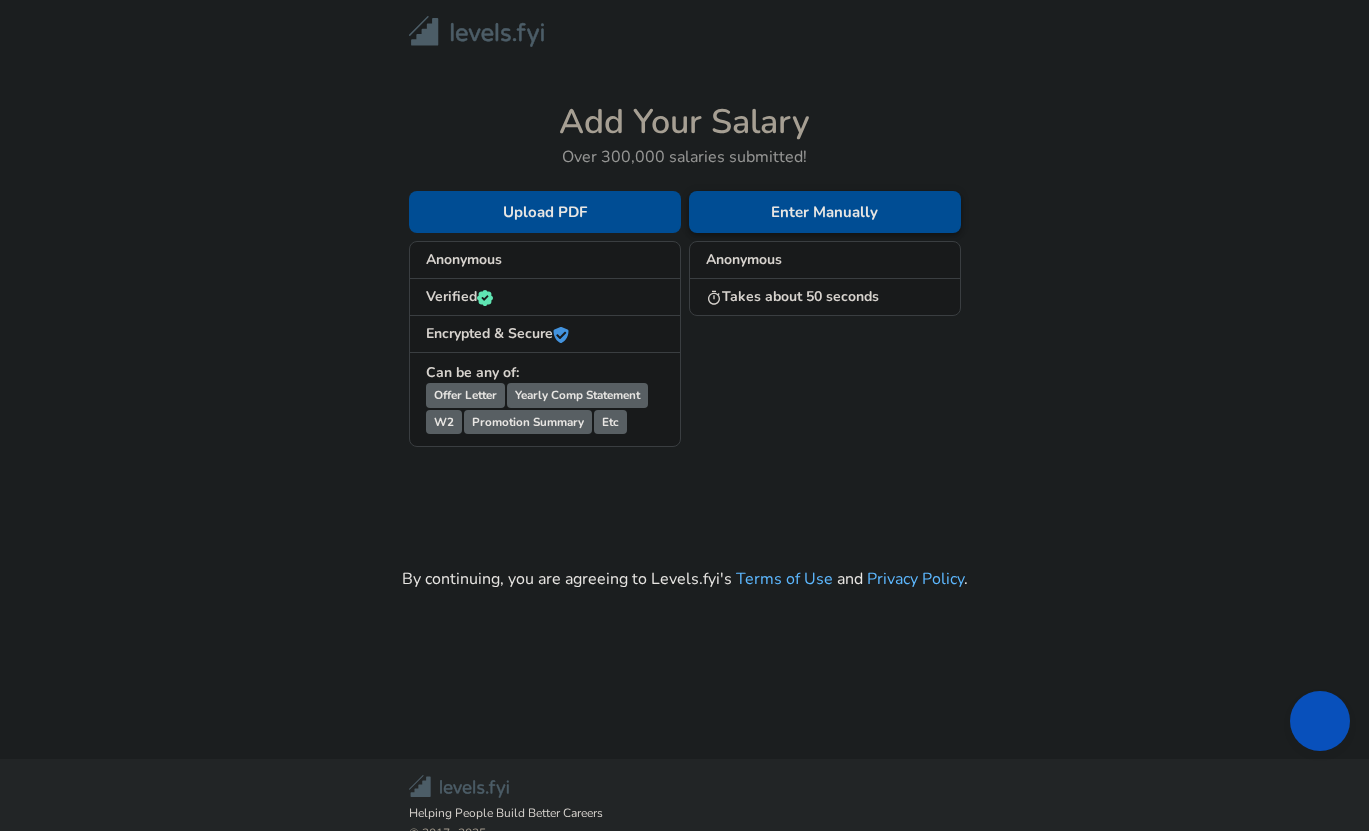 click on "Enter Manually" at bounding box center (825, 212) 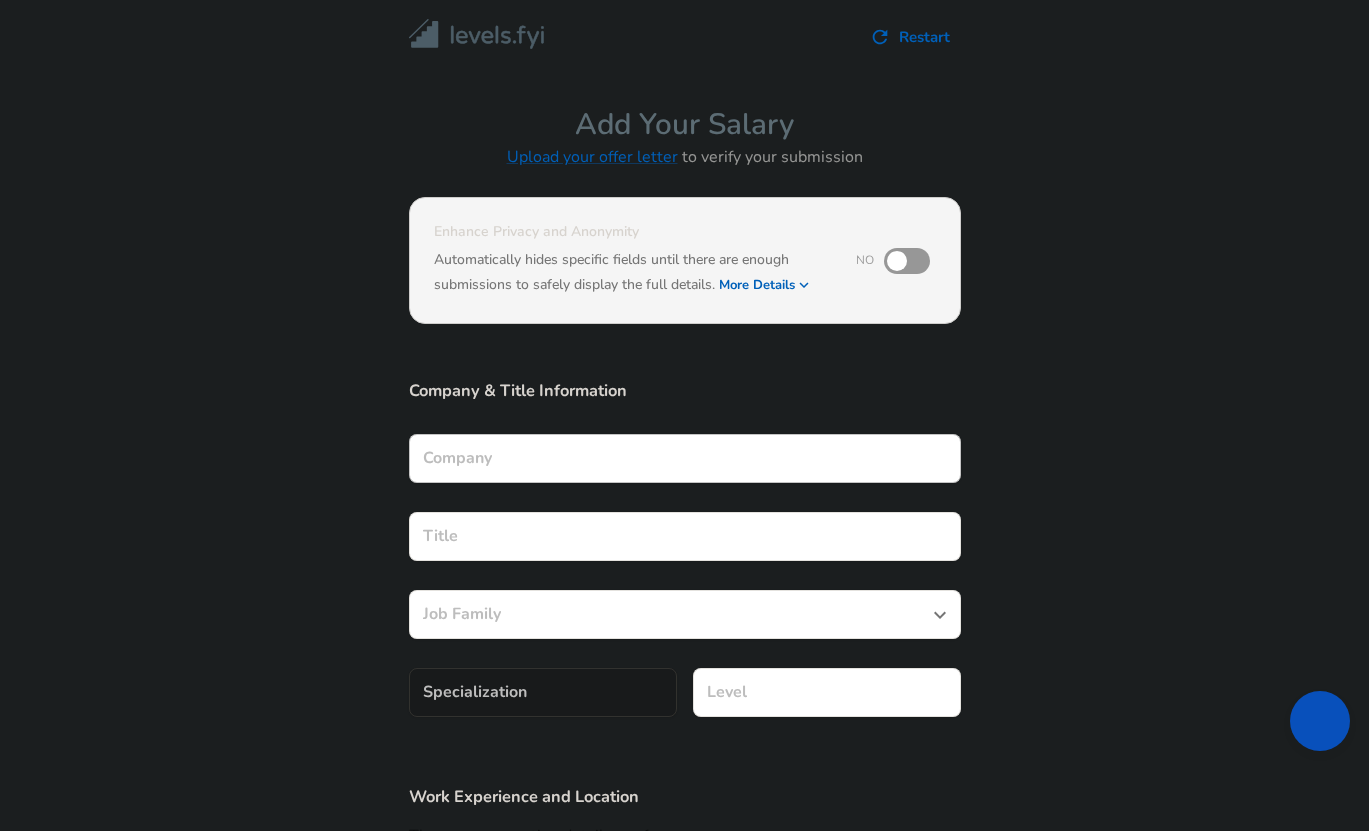 click on "Company" at bounding box center [685, 458] 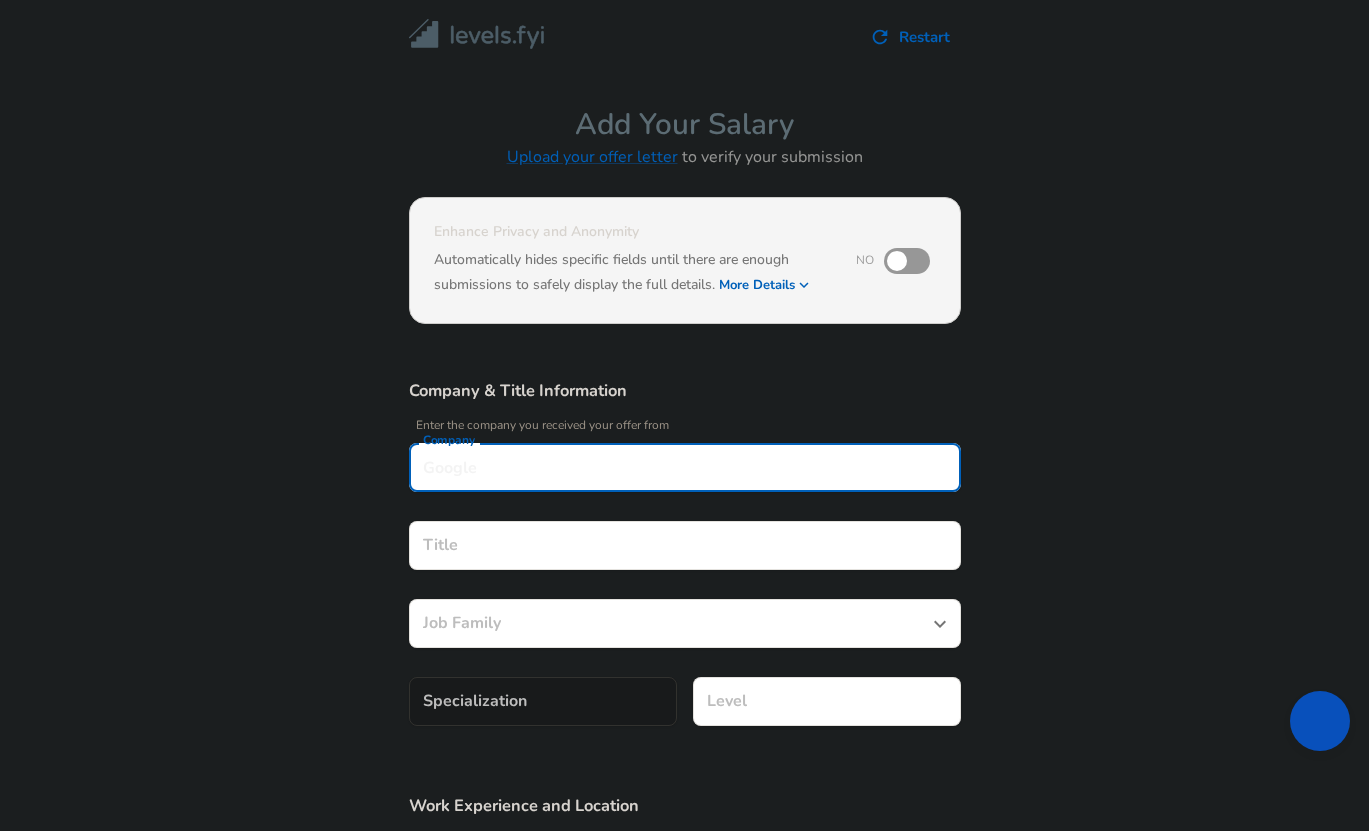 scroll, scrollTop: 20, scrollLeft: 0, axis: vertical 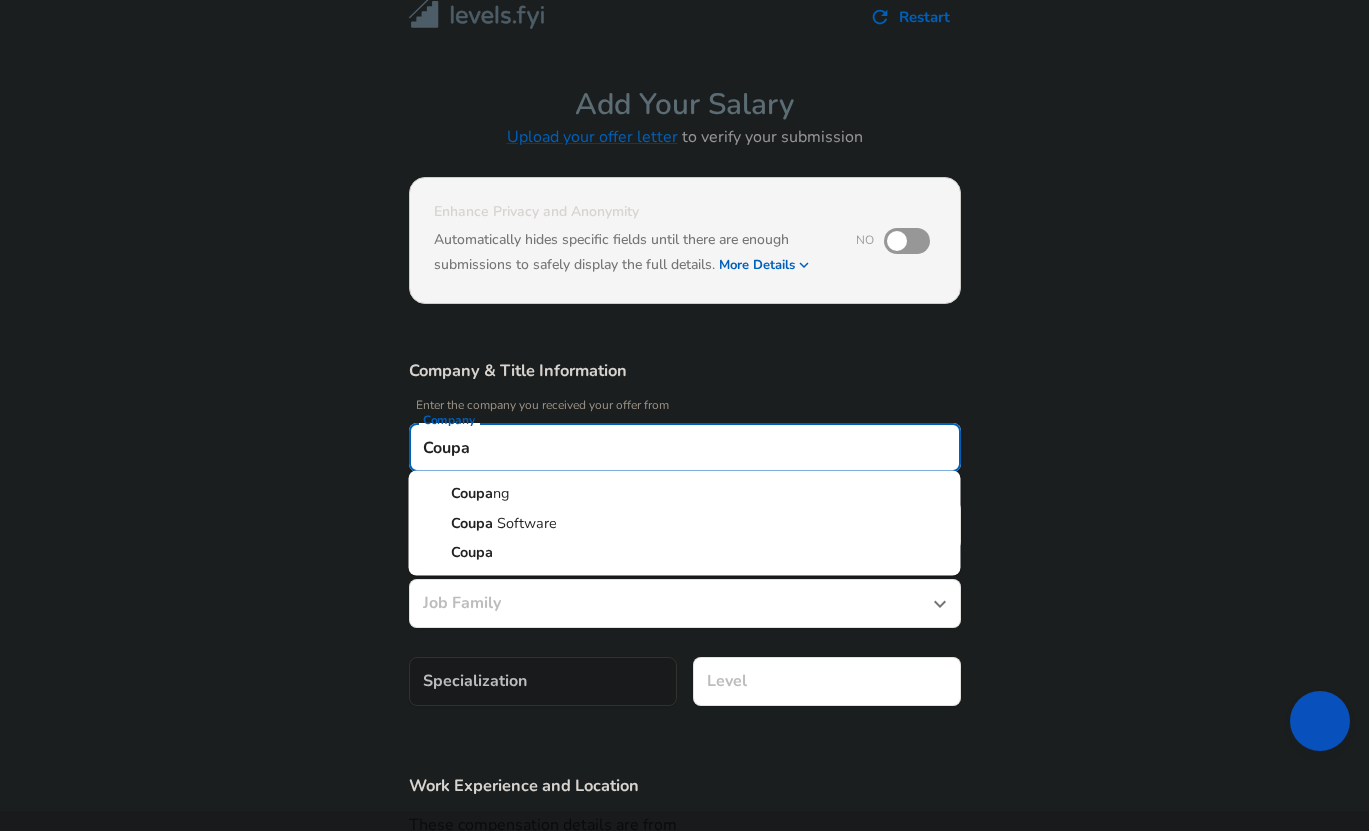 click on "Software" at bounding box center [527, 522] 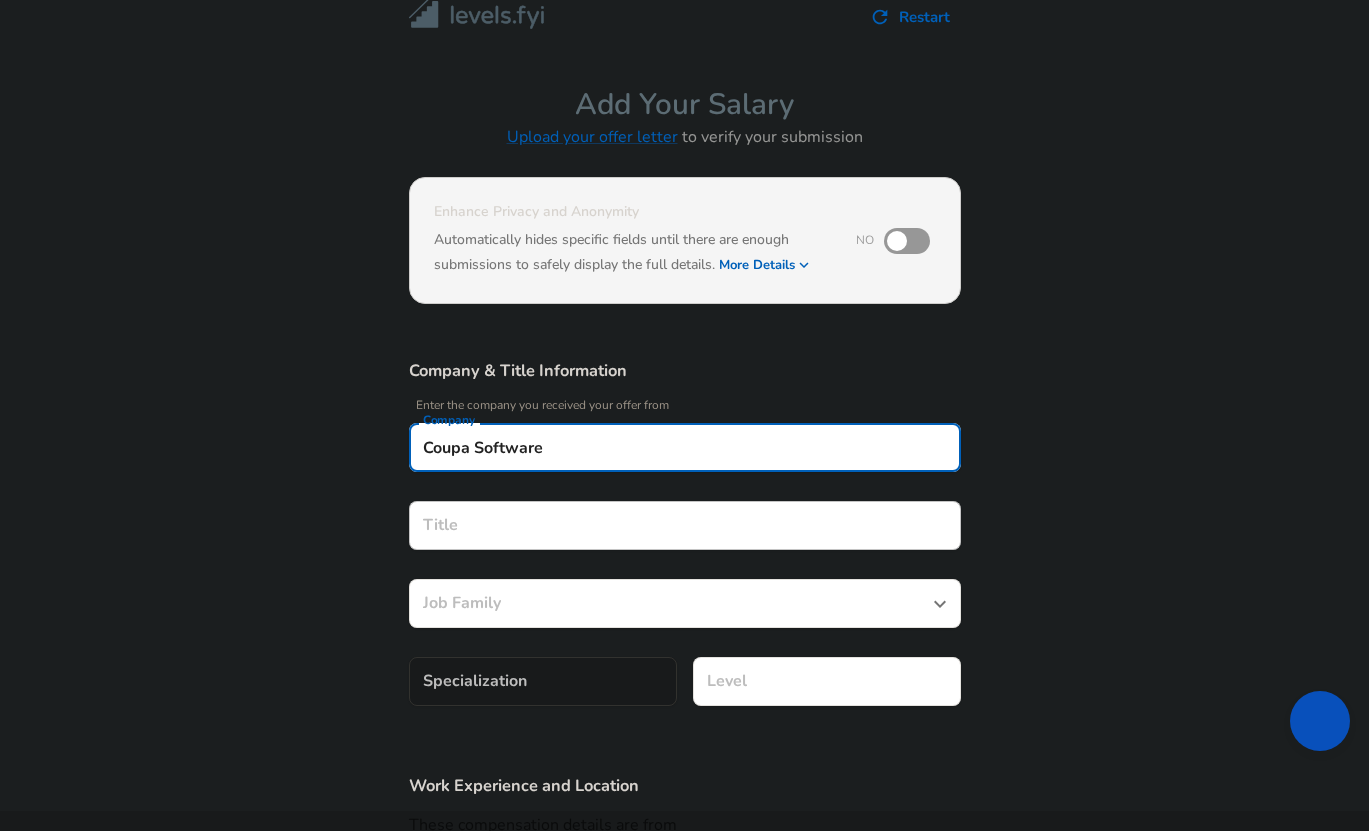 scroll, scrollTop: 0, scrollLeft: 0, axis: both 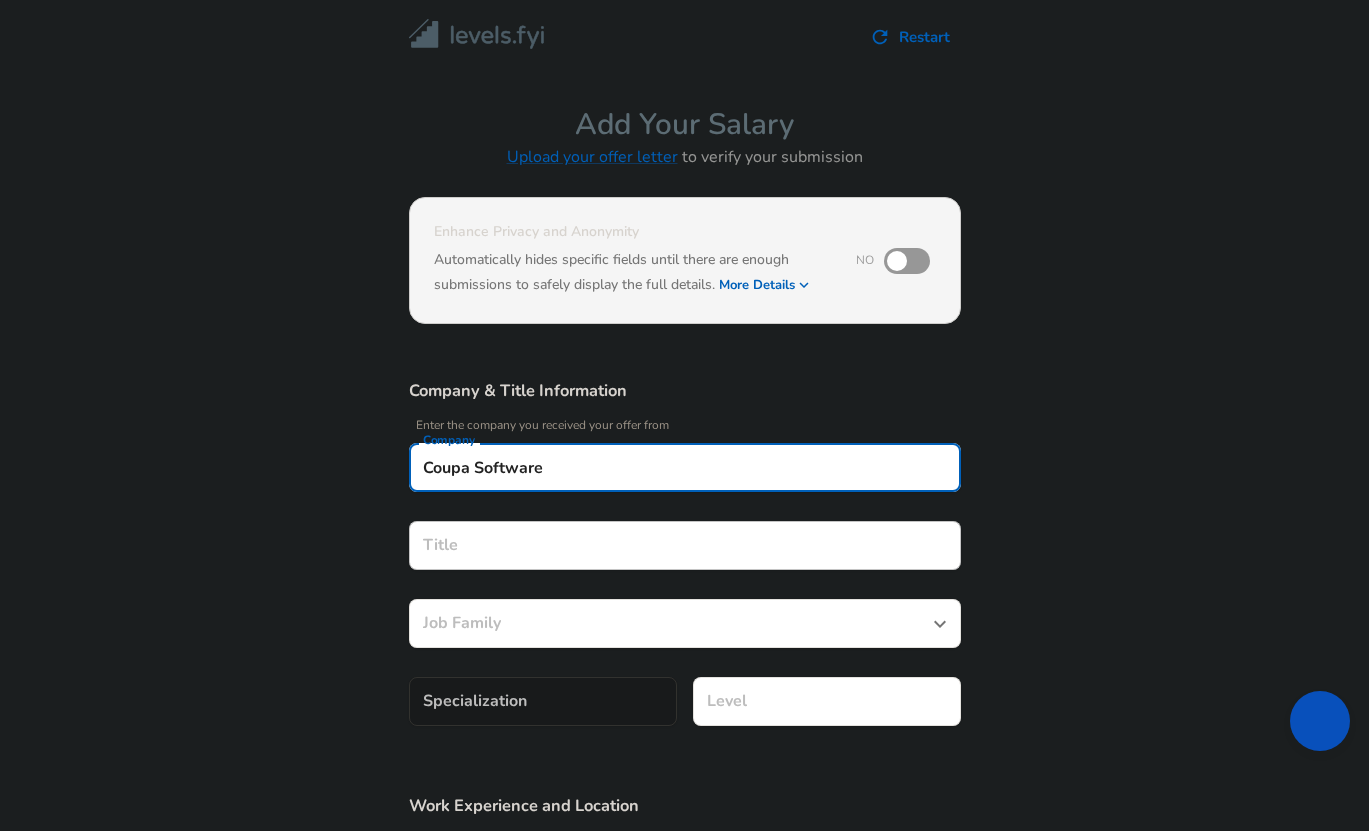 type on "Coupa Software" 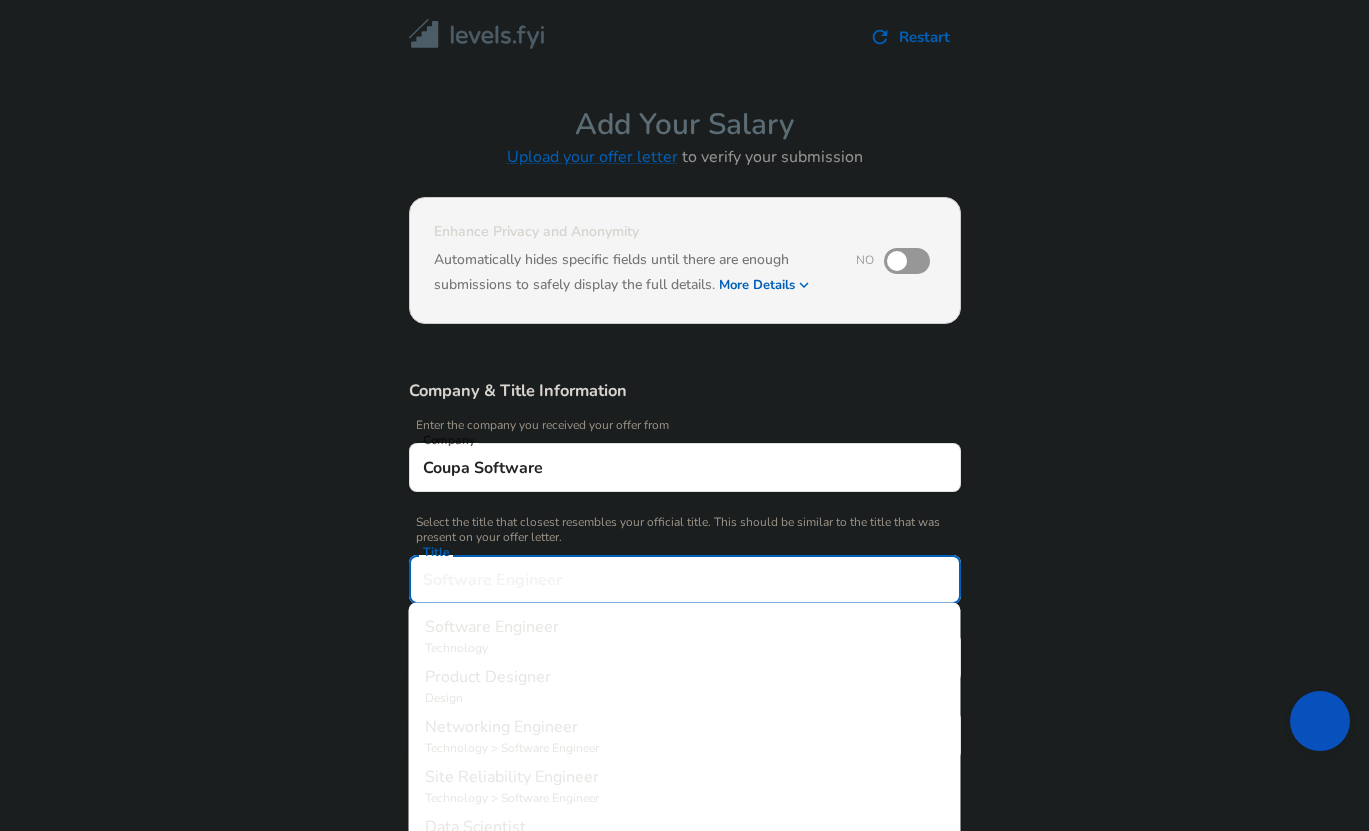 scroll, scrollTop: 40, scrollLeft: 0, axis: vertical 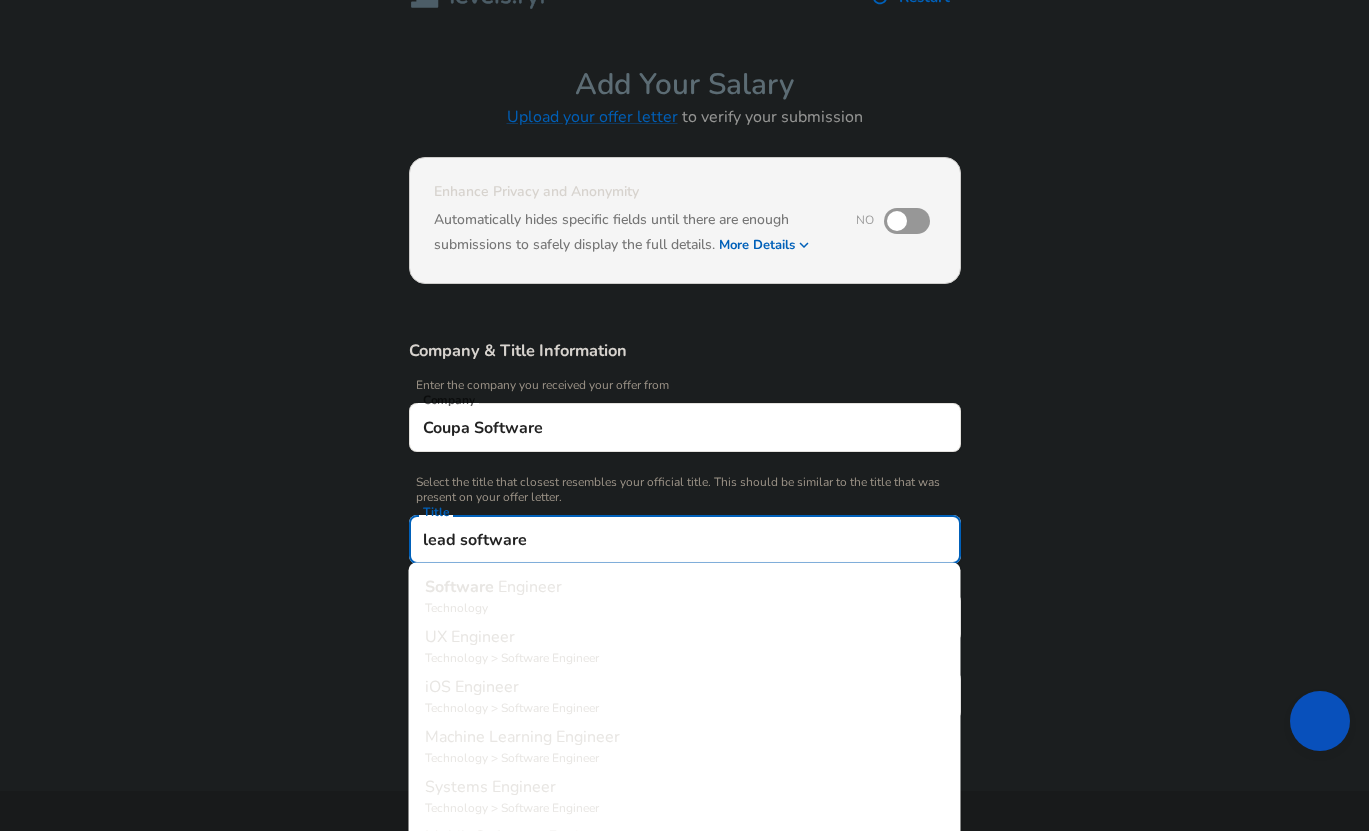 click on "Engineer" at bounding box center [530, 587] 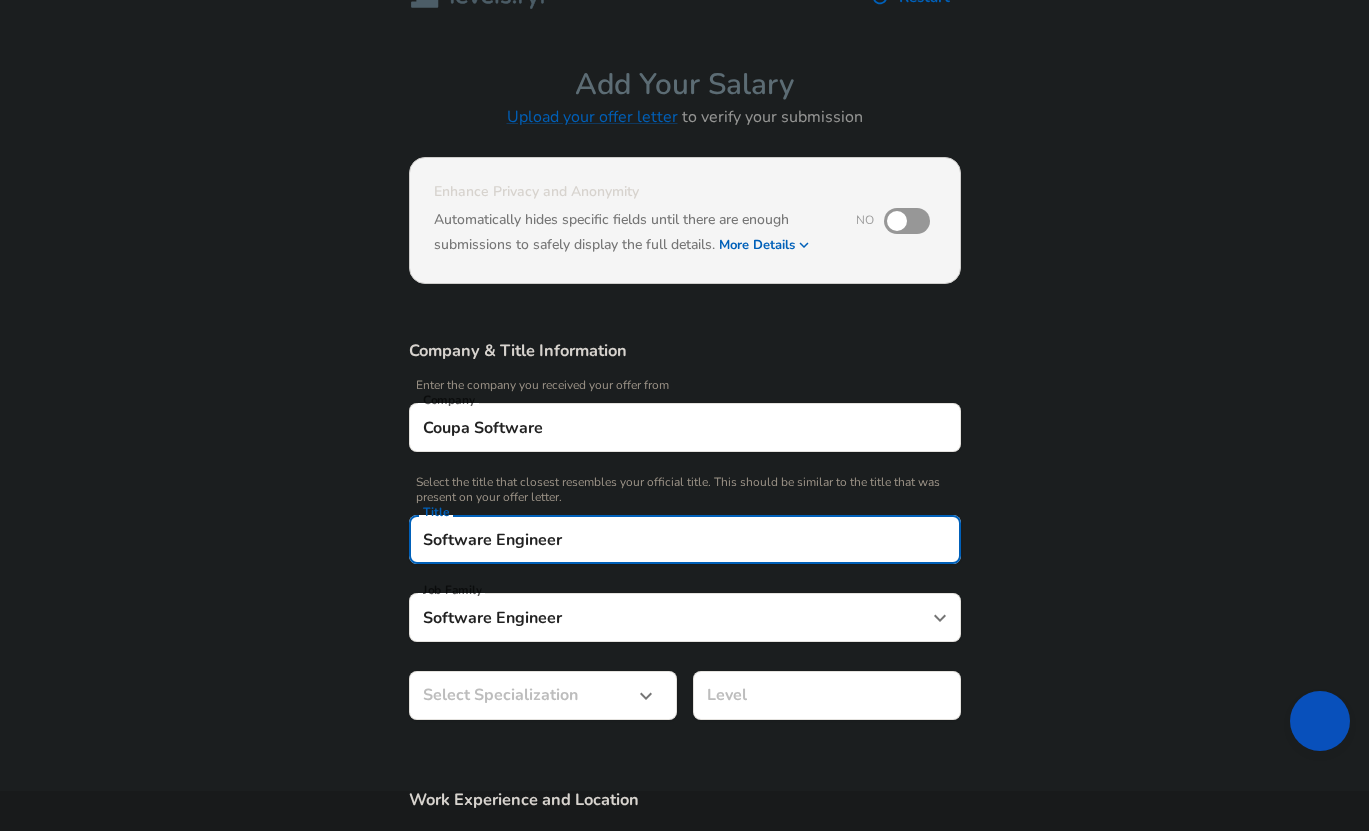 click on "Software Engineer" at bounding box center (685, 539) 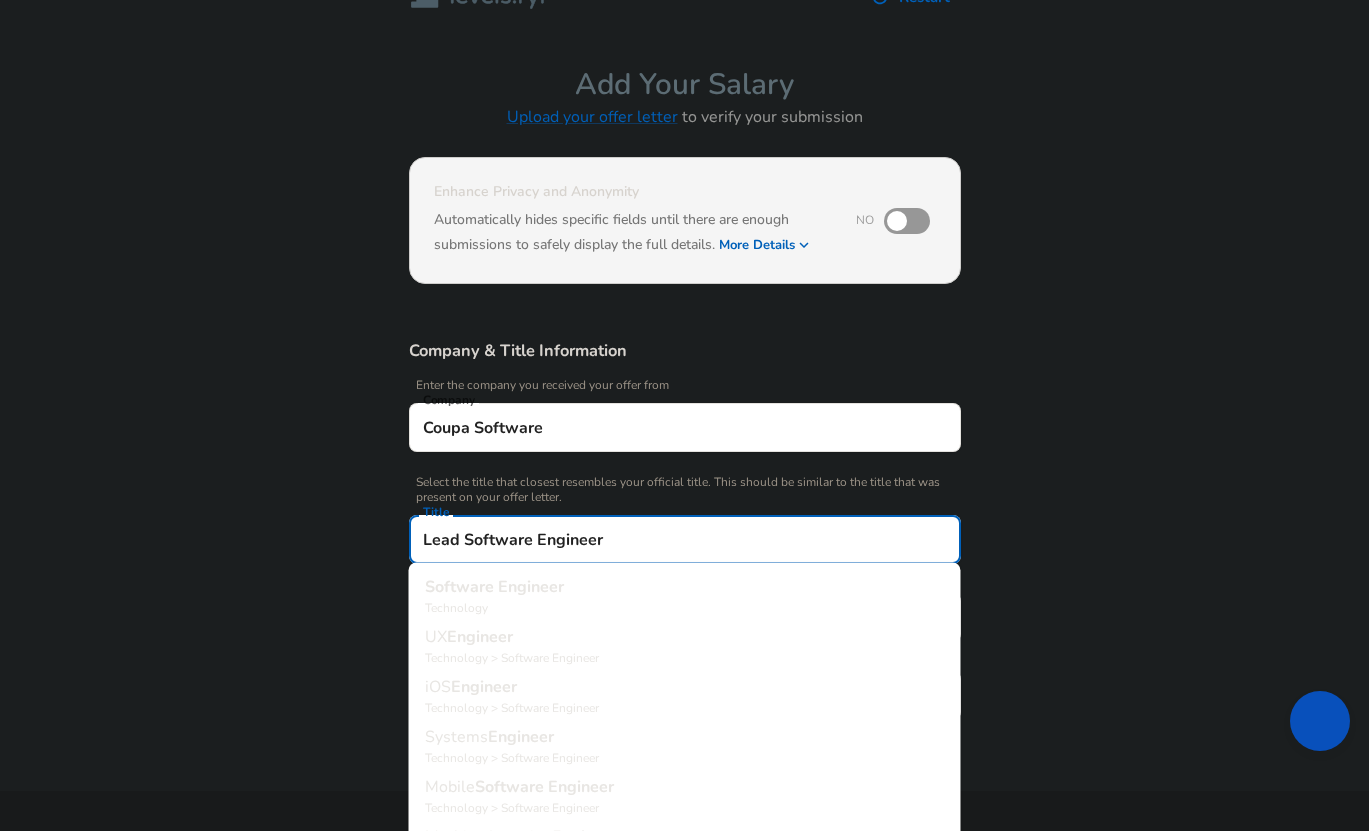 type on "Lead Software Engineer" 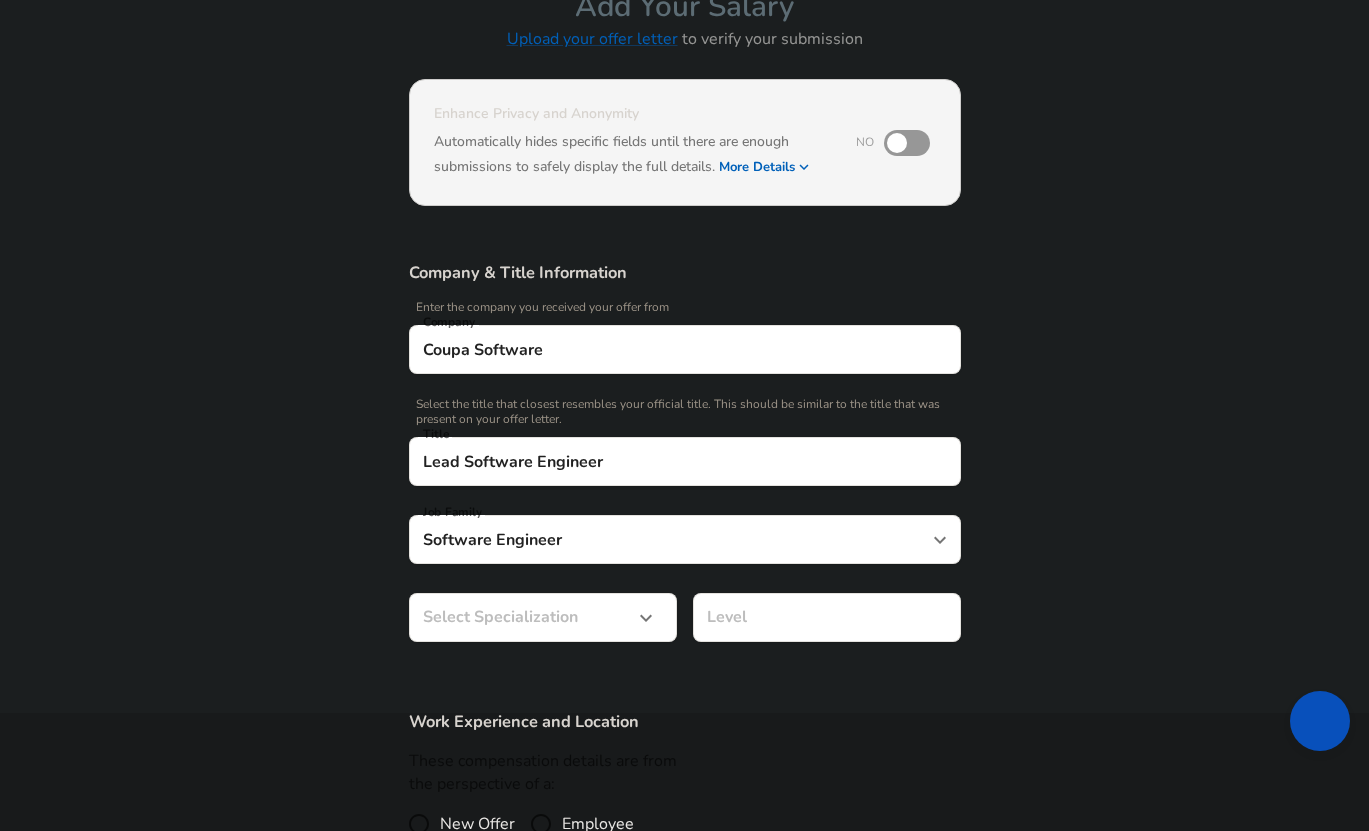 scroll, scrollTop: 157, scrollLeft: 0, axis: vertical 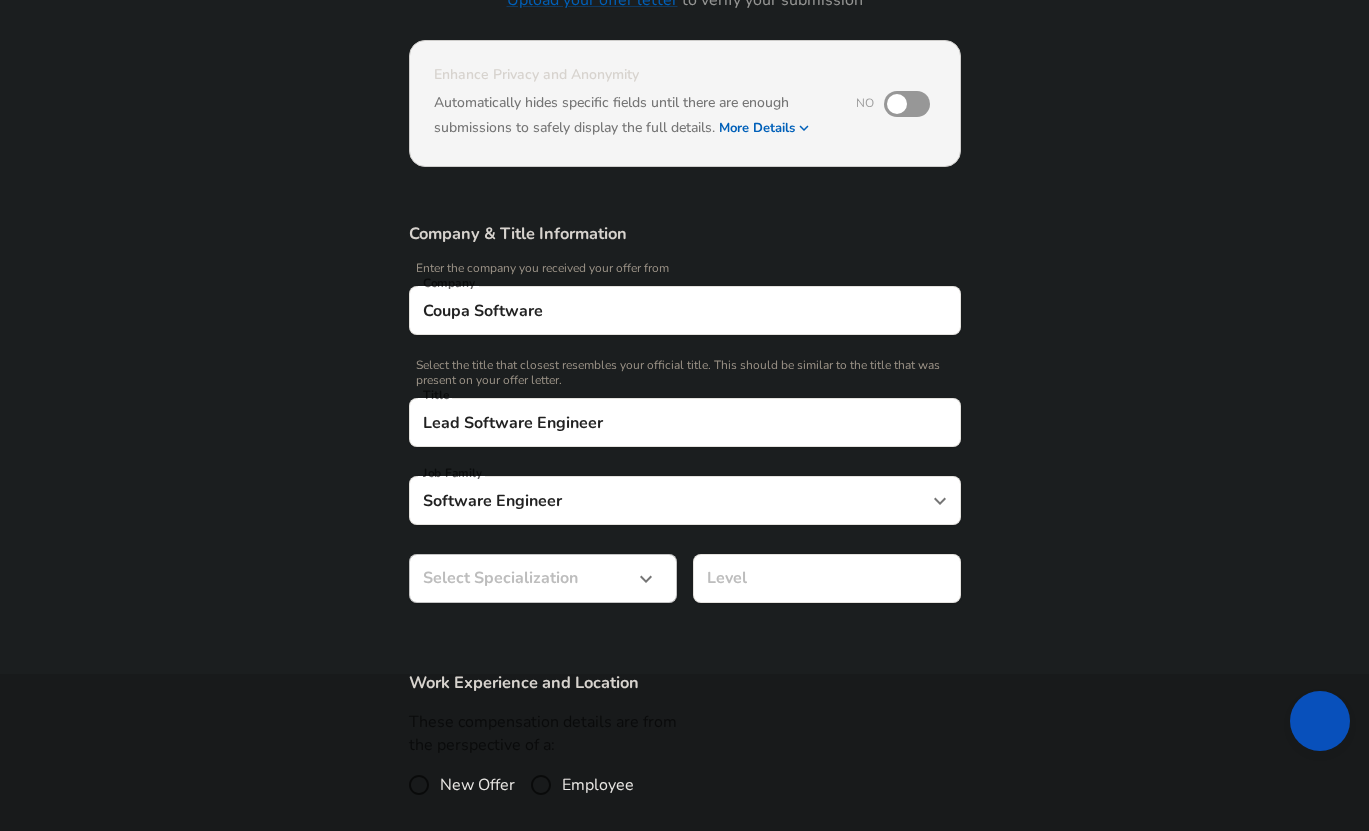 click on "Enhance Privacy and Anonymity No Automatically hides specific fields until there are enough submissions to safely display the full details.
More Details Based on your submission and the data points that we have already collected, we will automatically hide and anonymize specific fields if there aren't enough data points to remain sufficiently anonymous. Company & Title Information
Enter the company you received your offer from Company Coupa Software Company
Select the title that closest resembles your official title. This should be similar to the title that was present on your offer letter. Title Lead Software Engineer Title Job Family Software Engineer Job Family Select Specialization ​ Select Specialization Level Level Work Experience and Location These compensation details are from the perspective of a: New Offer Employee Submit Salary By continuing, you are agreeing to Levels.fyi's
Terms of Use
and
Privacy Policy ." at bounding box center (684, 258) 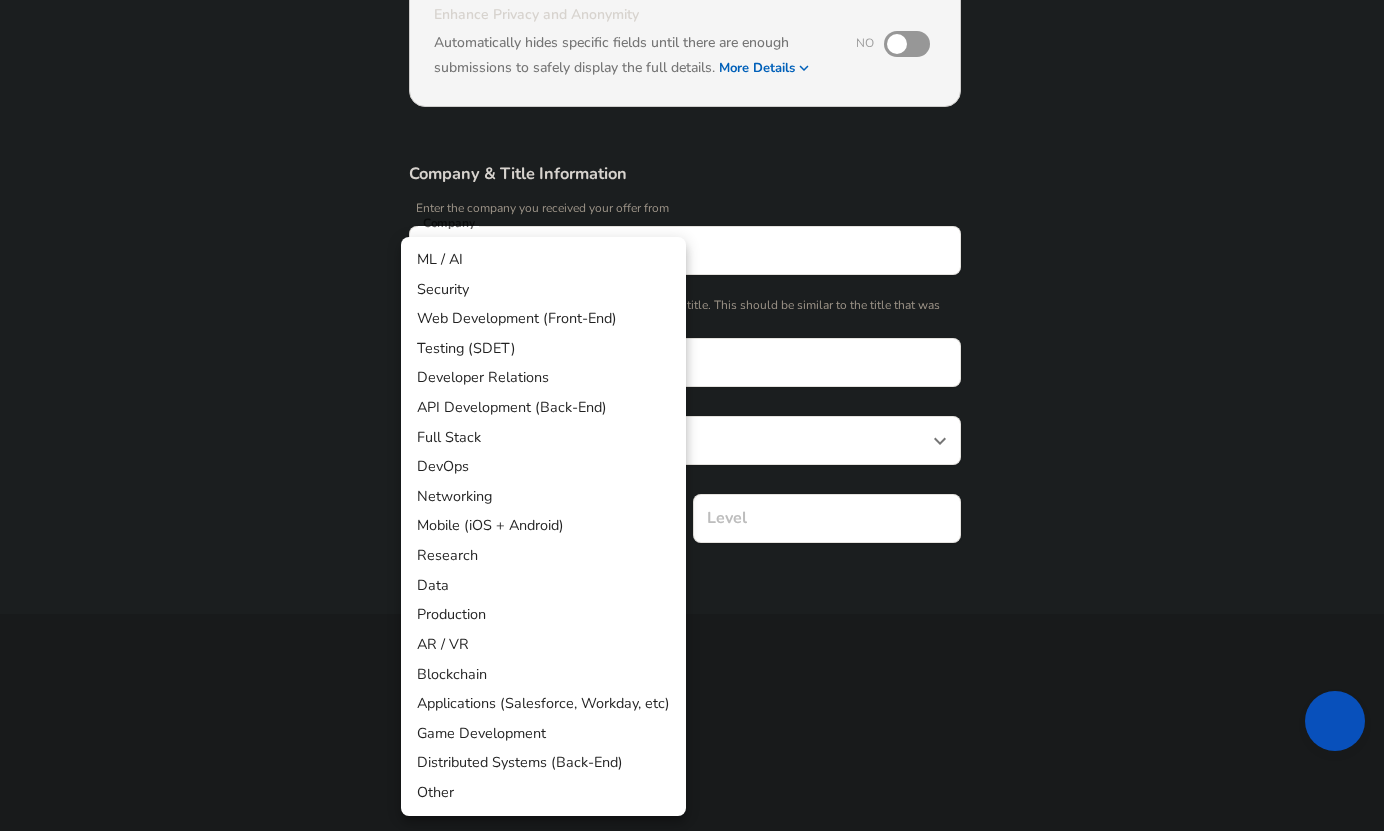 click at bounding box center [692, 415] 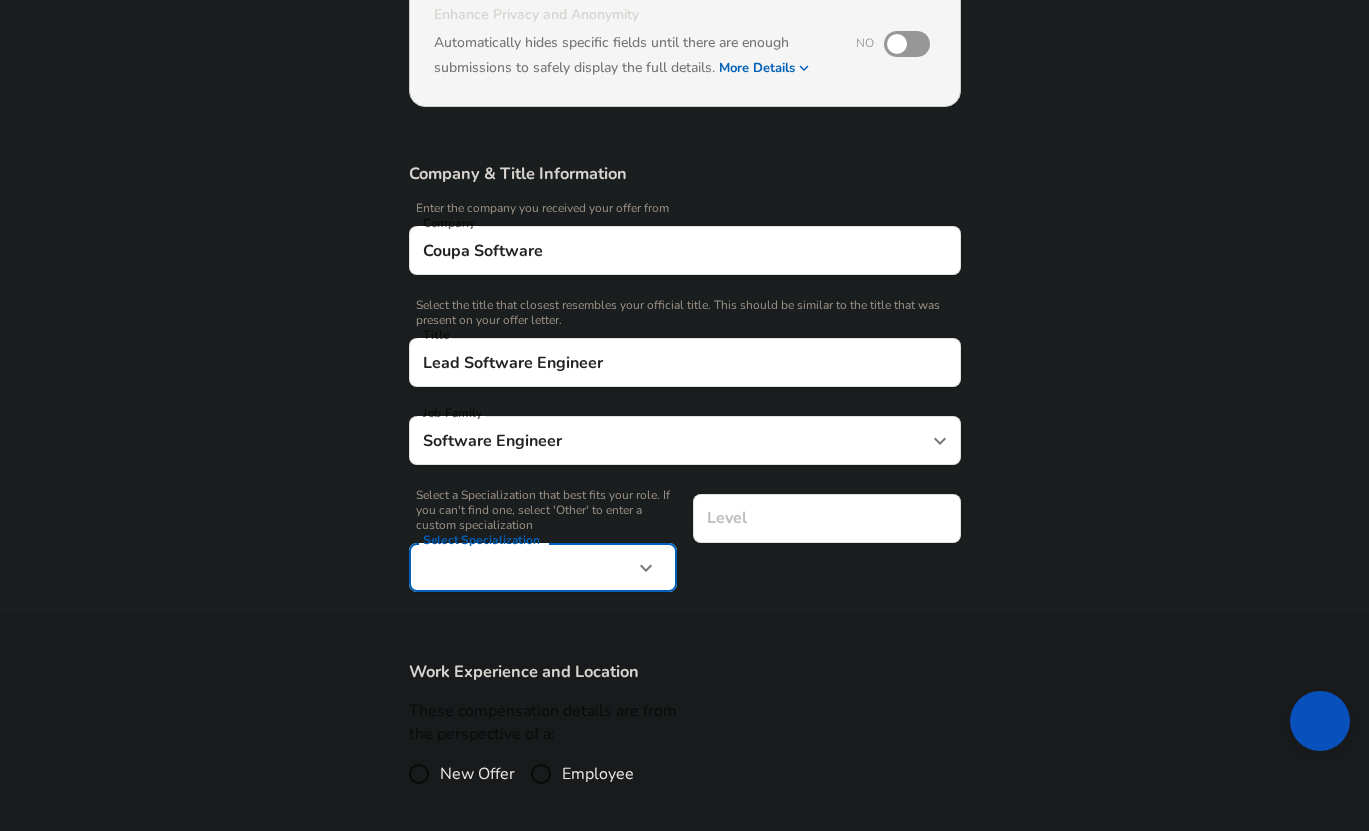 click on "Enhance Privacy and Anonymity No Automatically hides specific fields until there are enough submissions to safely display the full details.
More Details Based on your submission and the data points that we have already collected, we will automatically hide and anonymize specific fields if there aren't enough data points to remain sufficiently anonymous. Company & Title Information
Enter the company you received your offer from Company Coupa Software Company
Select the title that closest resembles your official title. This should be similar to the title that was present on your offer letter. Title Lead Software Engineer Title Job Family Software Engineer Job Family
Select a Specialization that best fits your role. If you can't find one, select 'Other' to enter a custom specialization Select Specialization ​ Select Specialization Level Level Work Experience and Location New Offer Employee Submit Salary
Terms of Use
and" at bounding box center (684, 198) 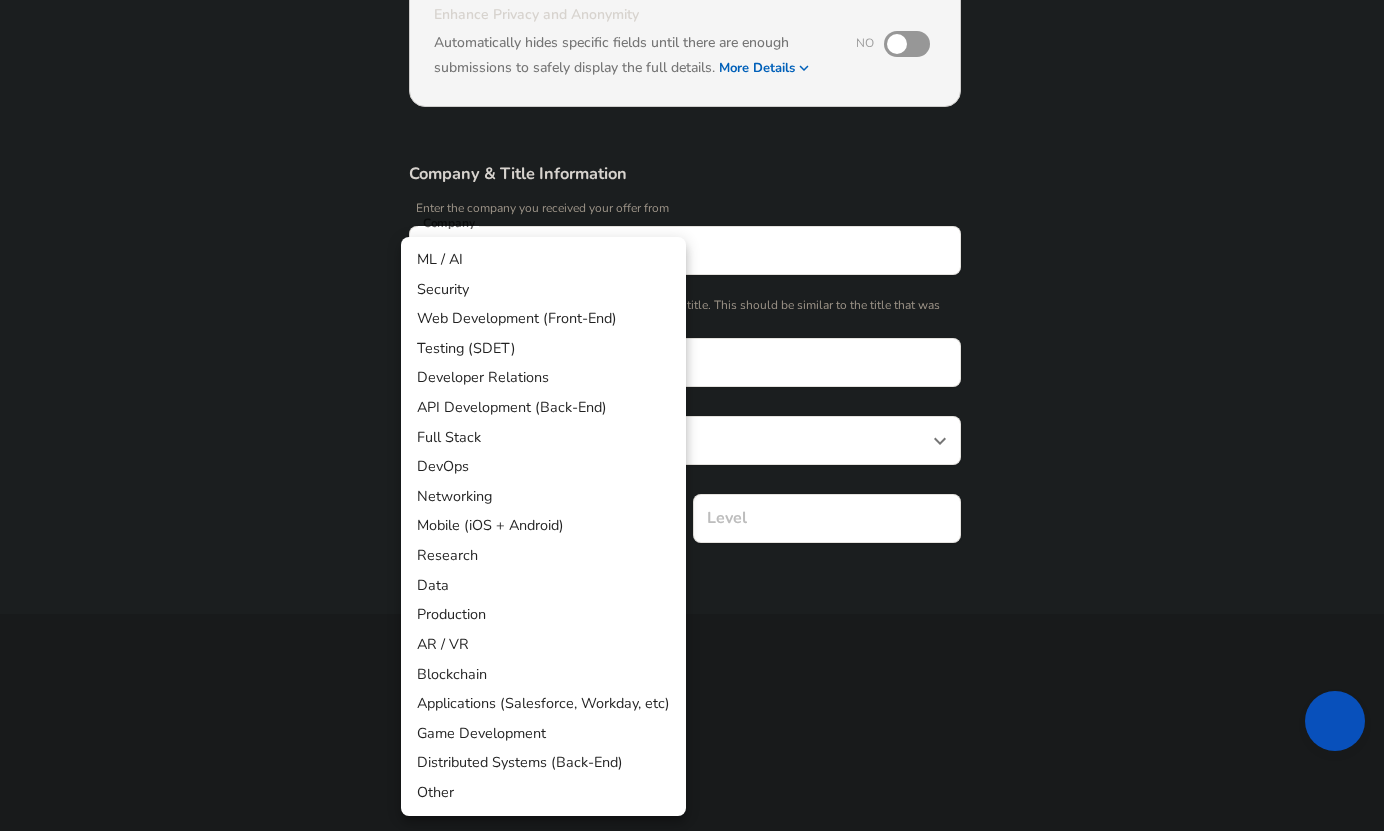 click at bounding box center (692, 415) 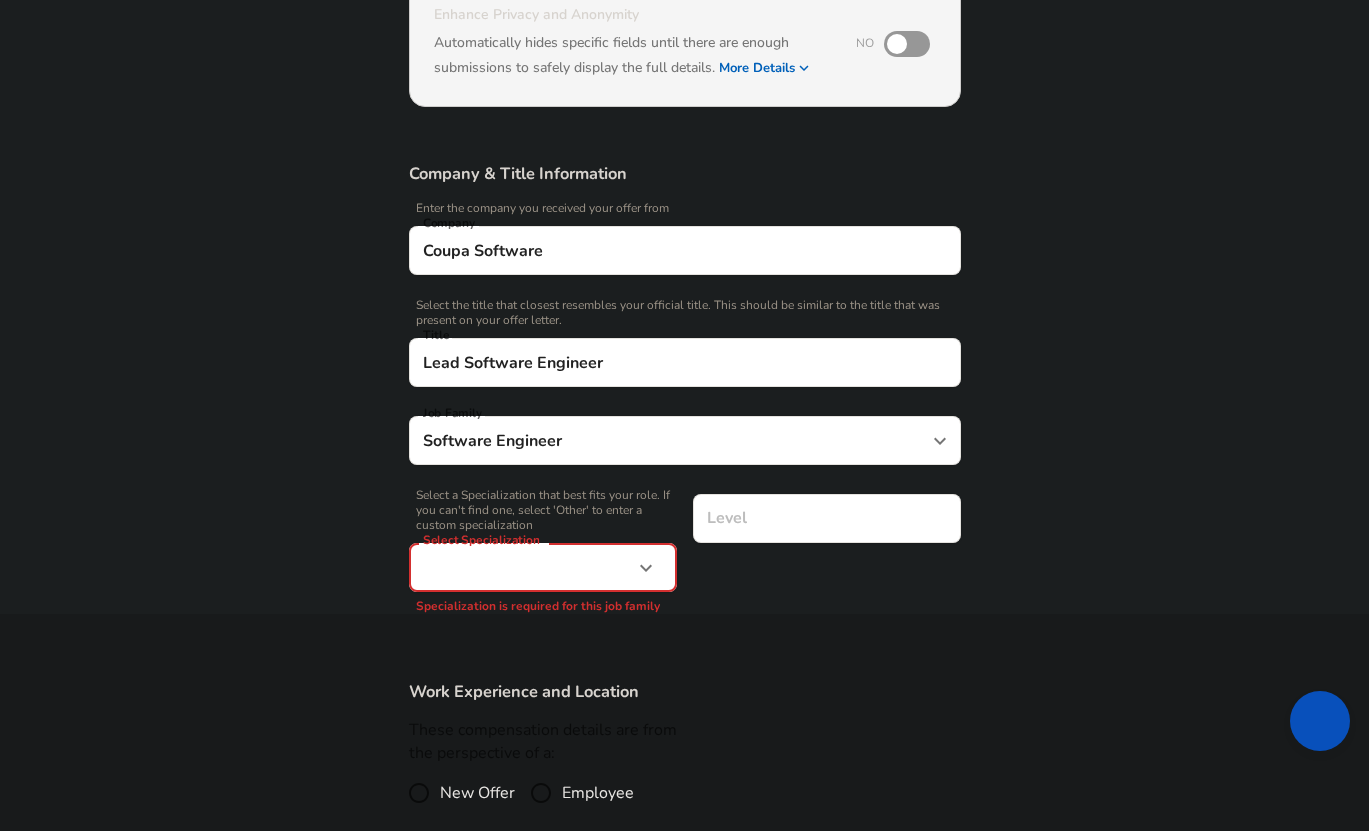 click 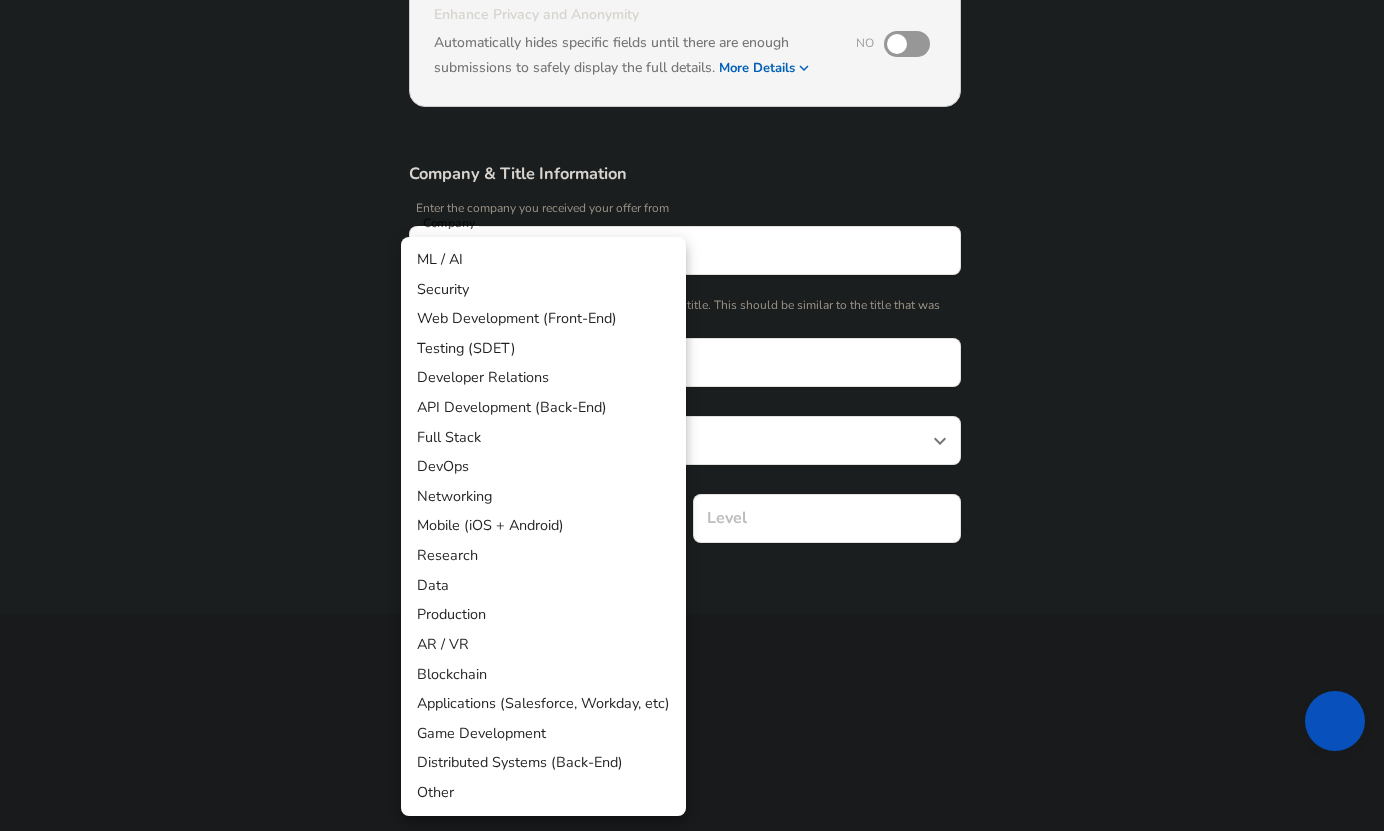 drag, startPoint x: 477, startPoint y: 408, endPoint x: 448, endPoint y: 761, distance: 354.1892 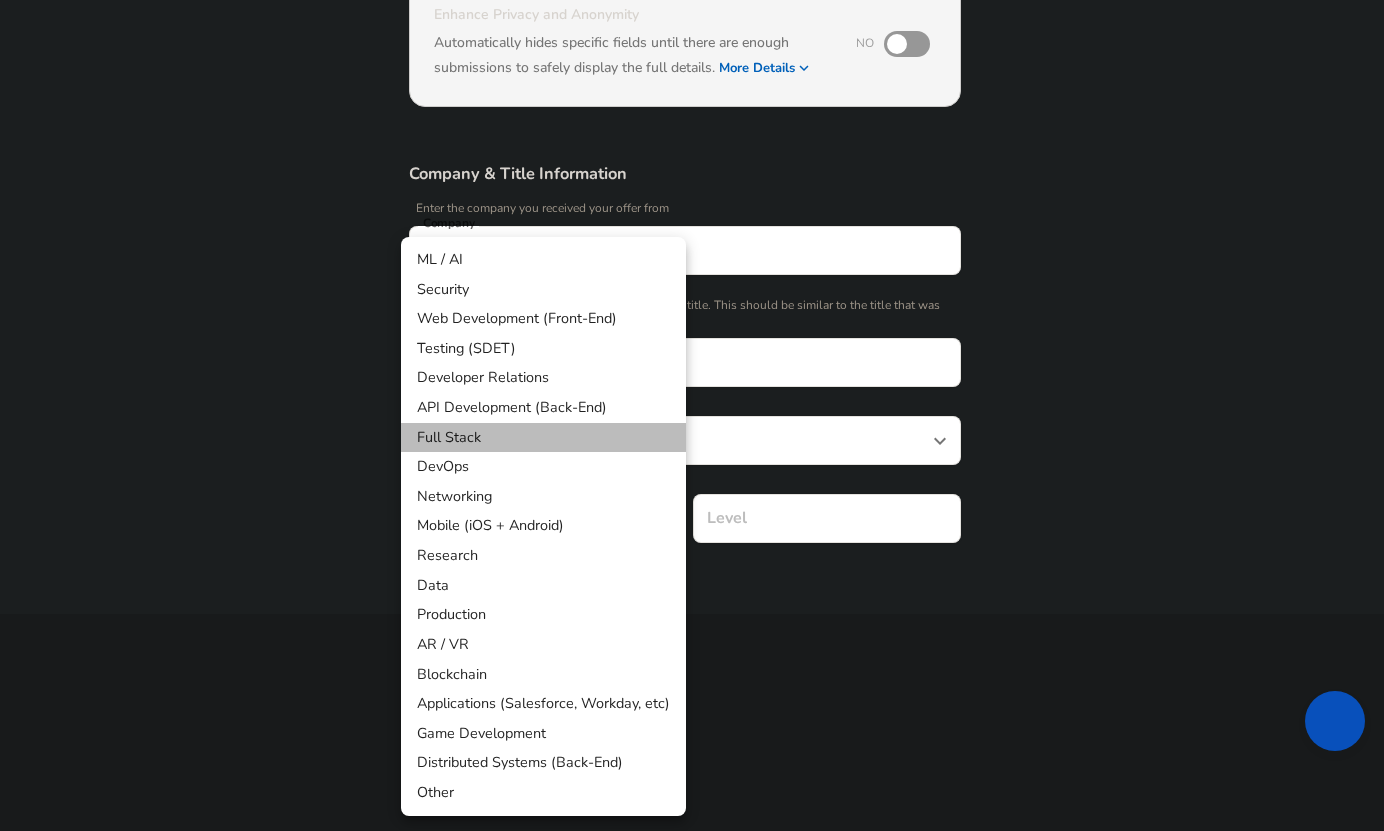 click on "Full Stack" at bounding box center [543, 438] 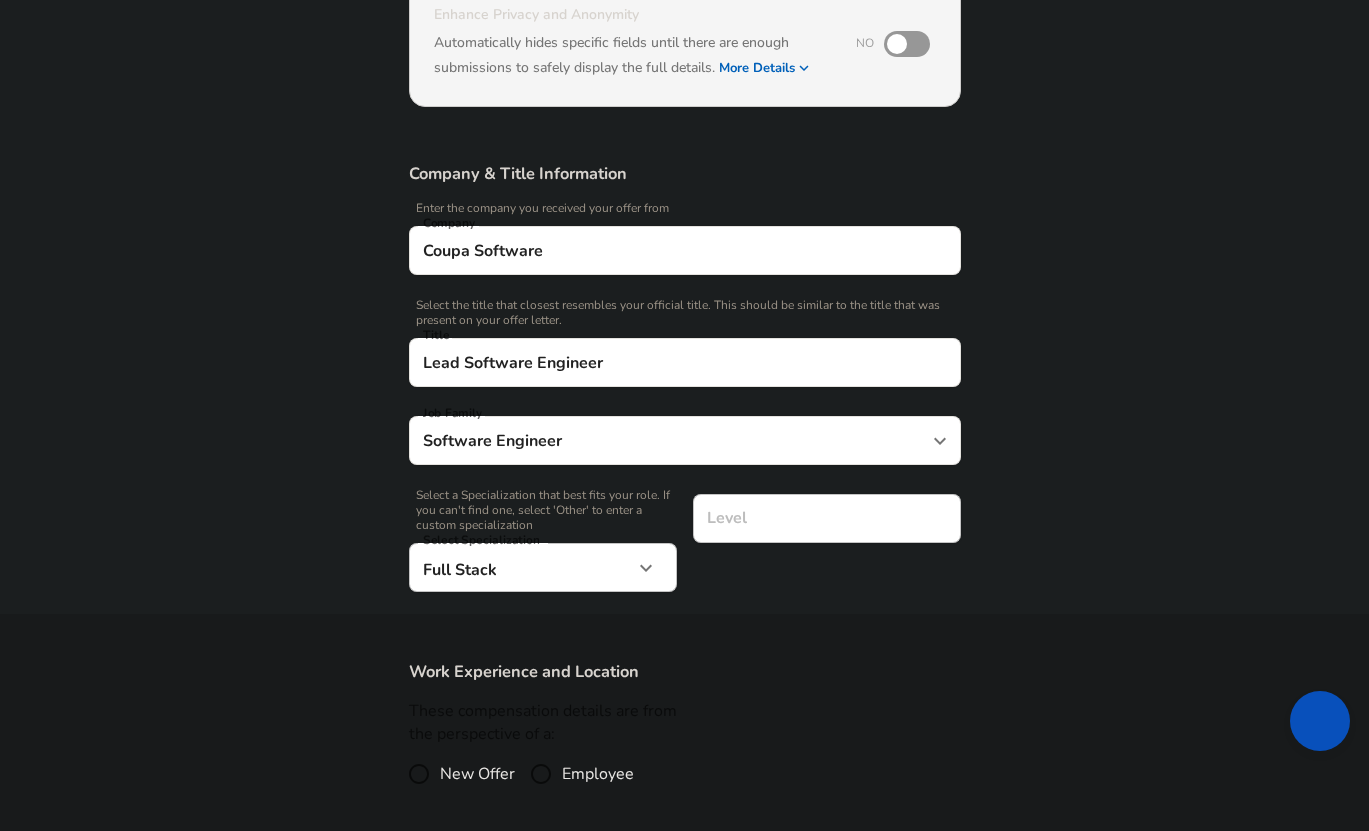 click on "Level" at bounding box center (827, 518) 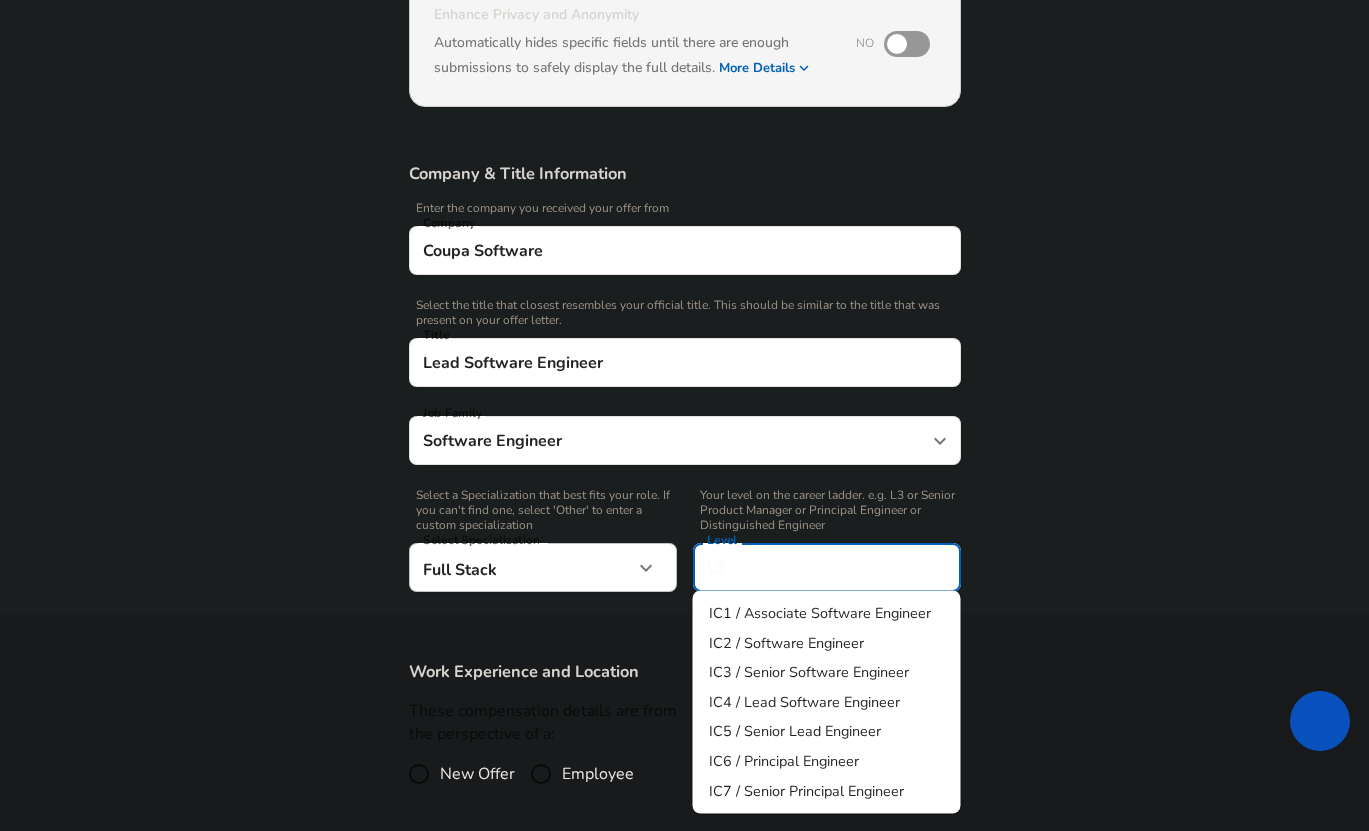 scroll, scrollTop: 257, scrollLeft: 0, axis: vertical 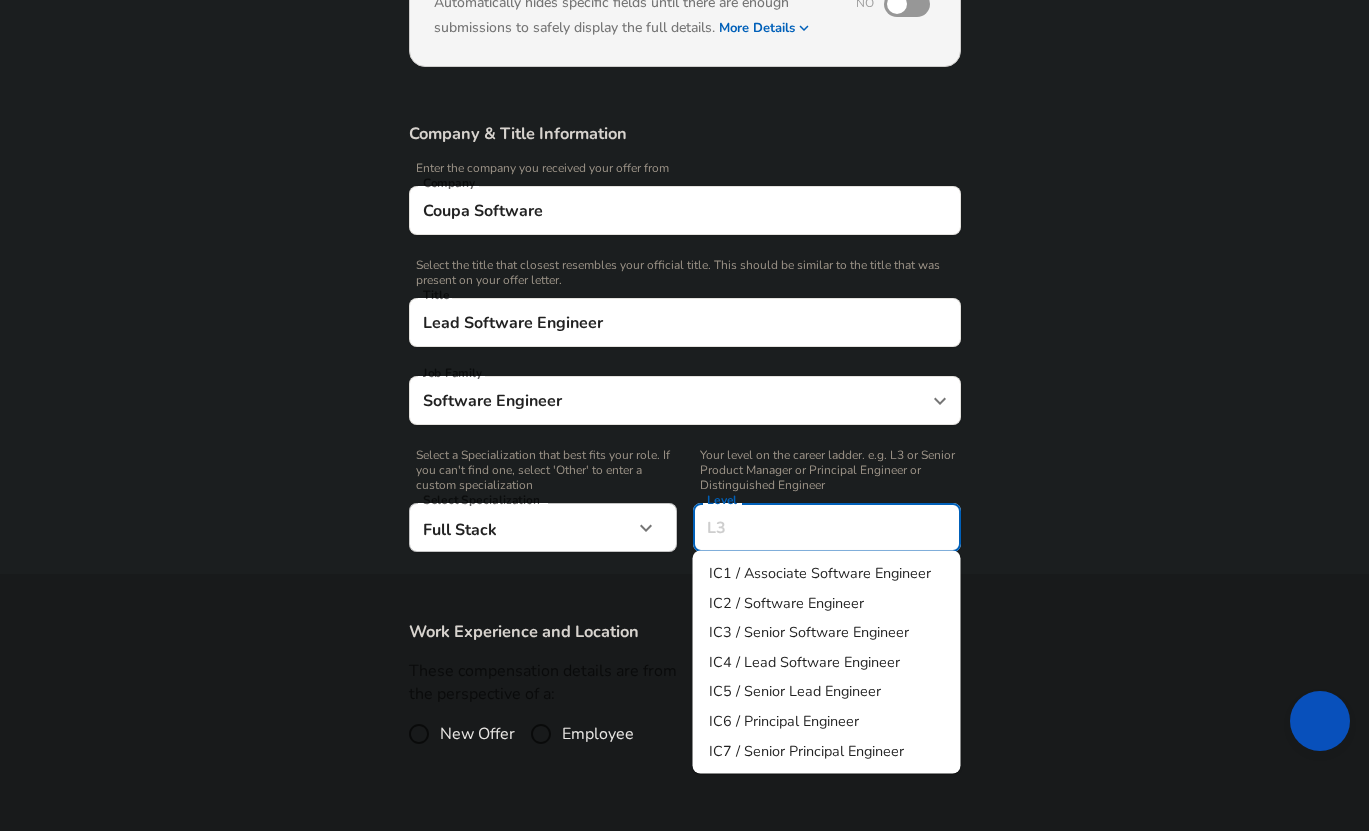 click on "IC4 / Lead Software Engineer" at bounding box center [804, 661] 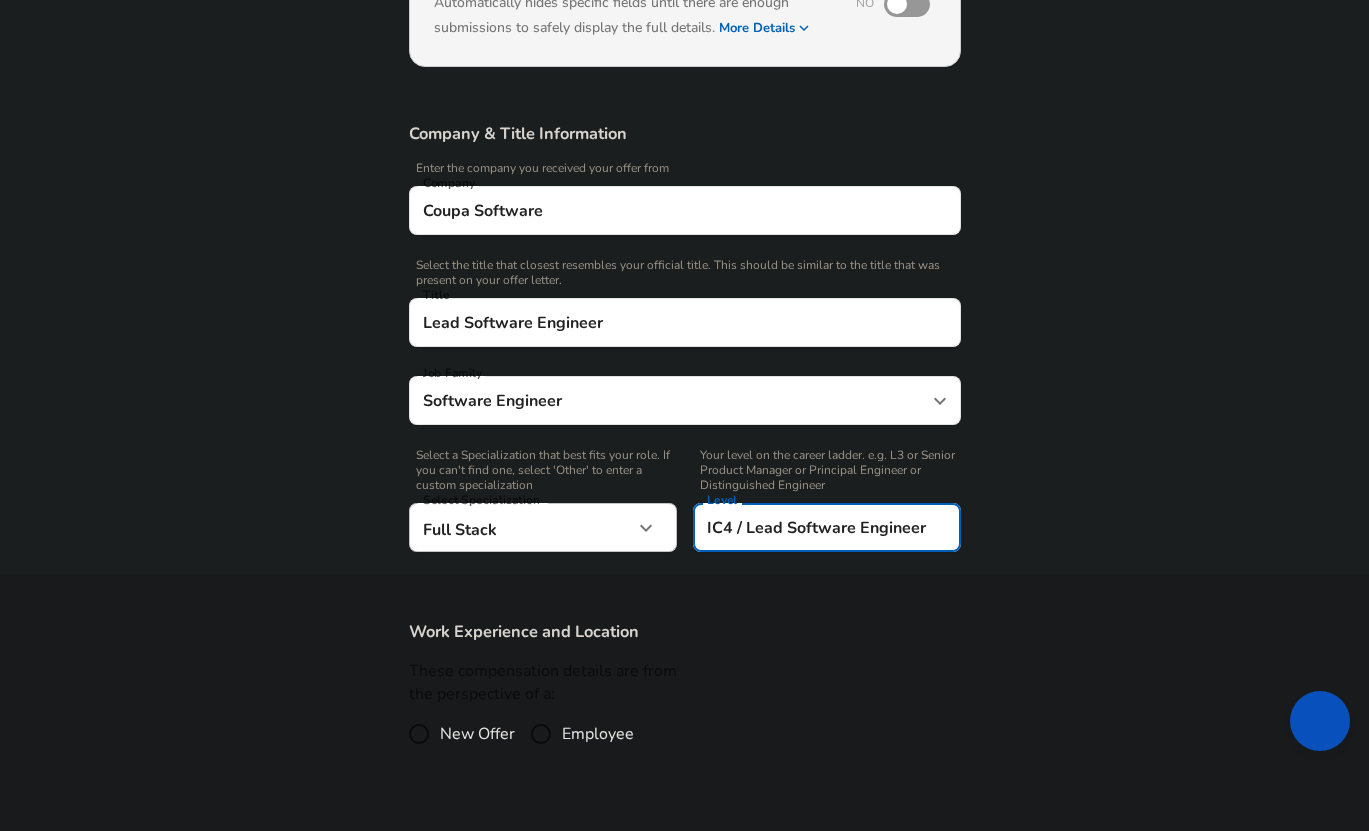 click on "Work Experience and Location These compensation details are from the perspective of a: New Offer Employee" at bounding box center (685, 693) 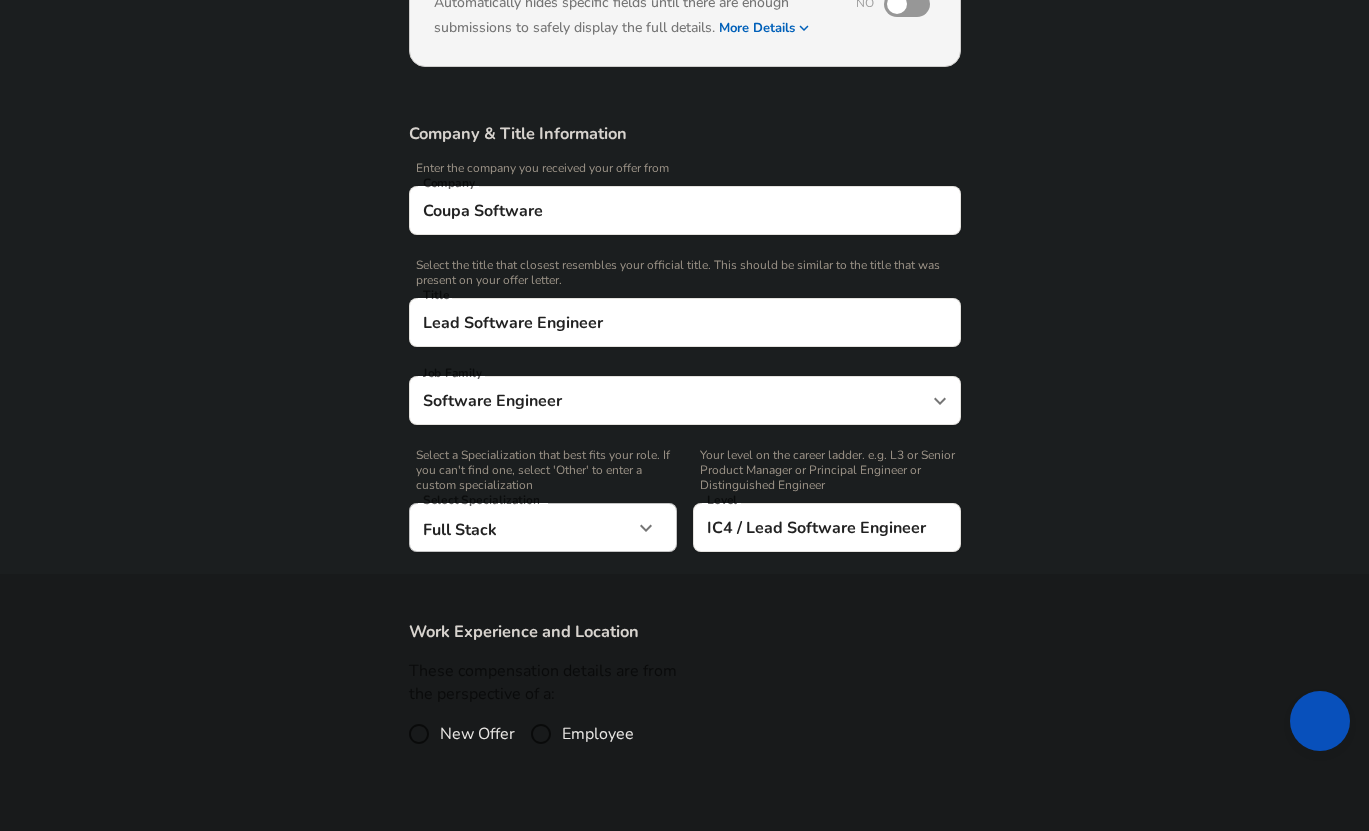 scroll, scrollTop: 296, scrollLeft: 0, axis: vertical 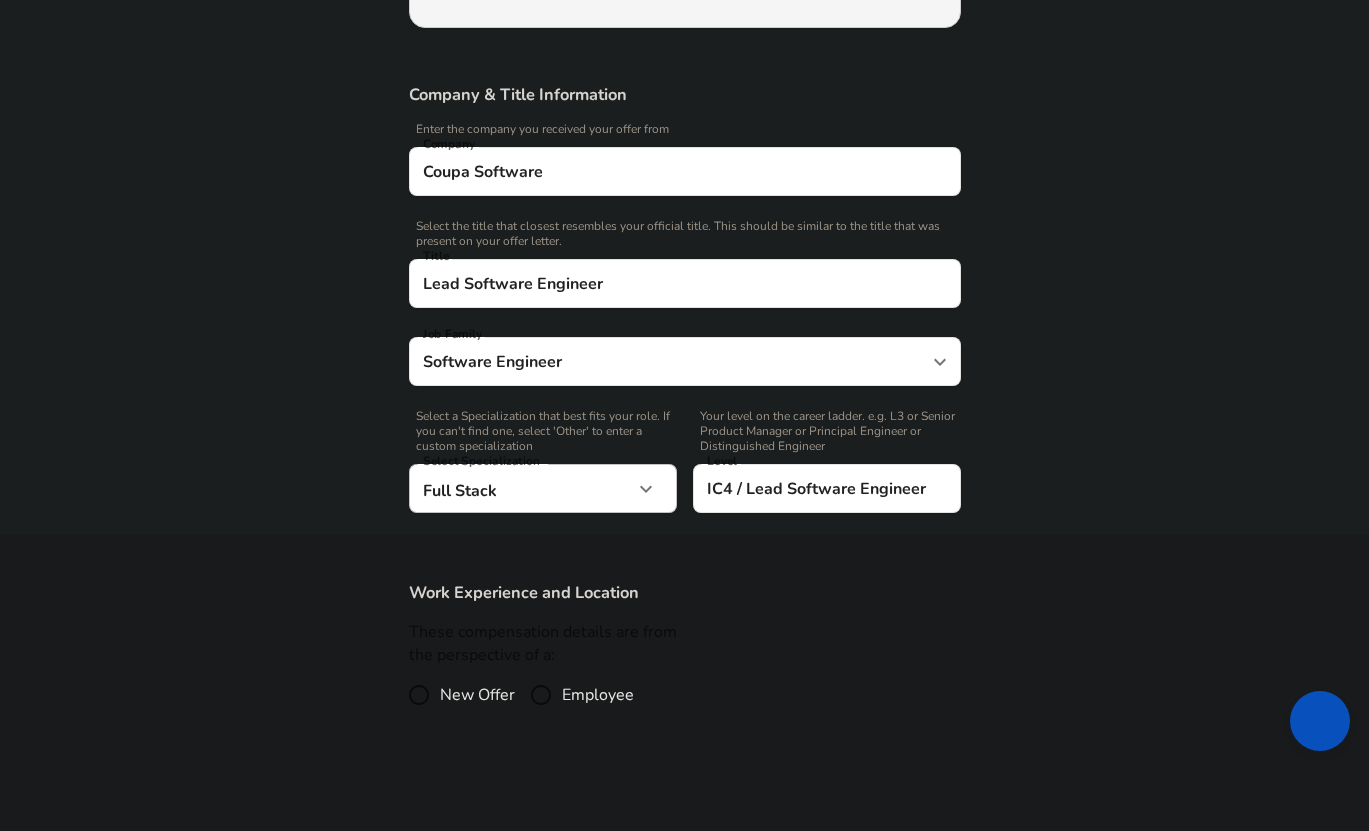 click on "Employee" at bounding box center [598, 695] 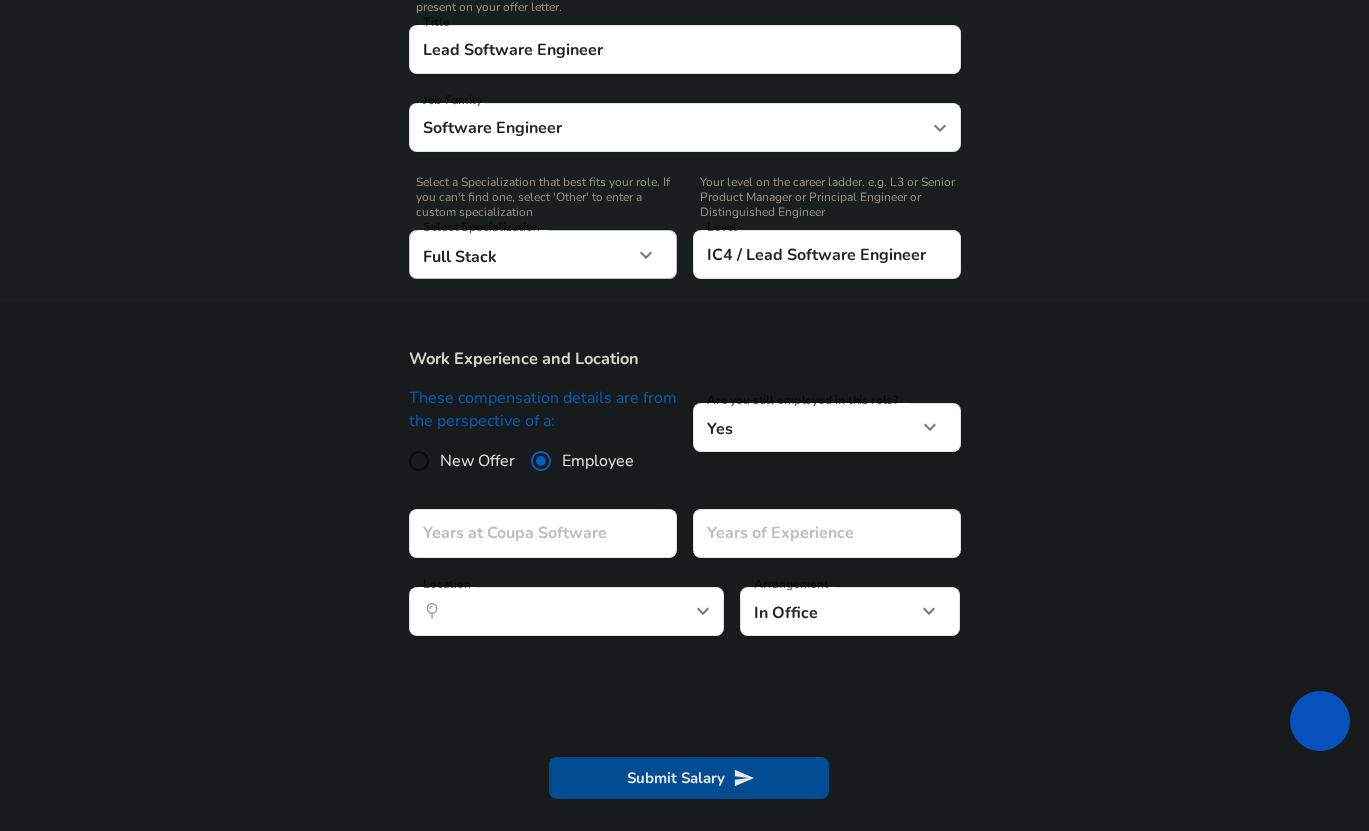 scroll, scrollTop: 569, scrollLeft: 0, axis: vertical 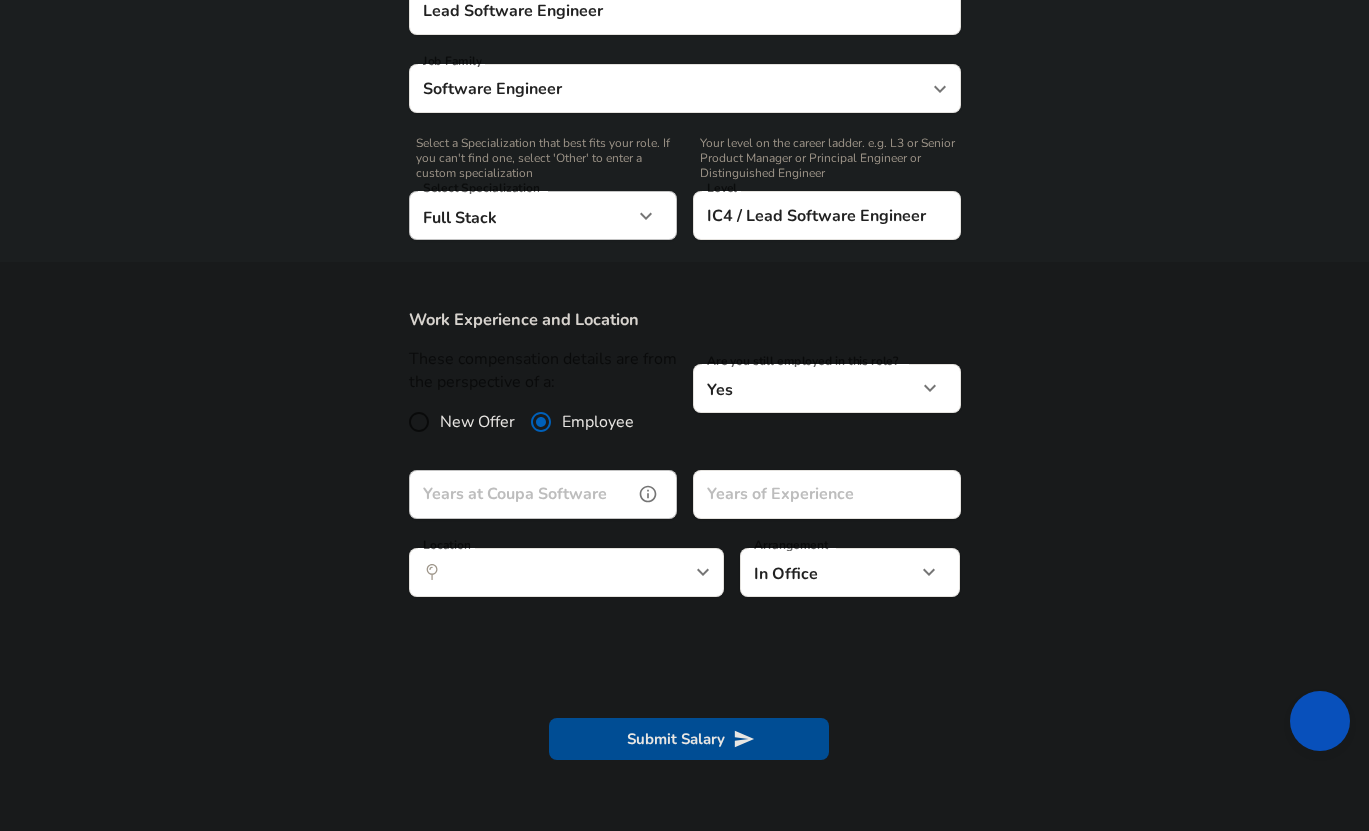 click on "Years at Coupa Software" at bounding box center [521, 494] 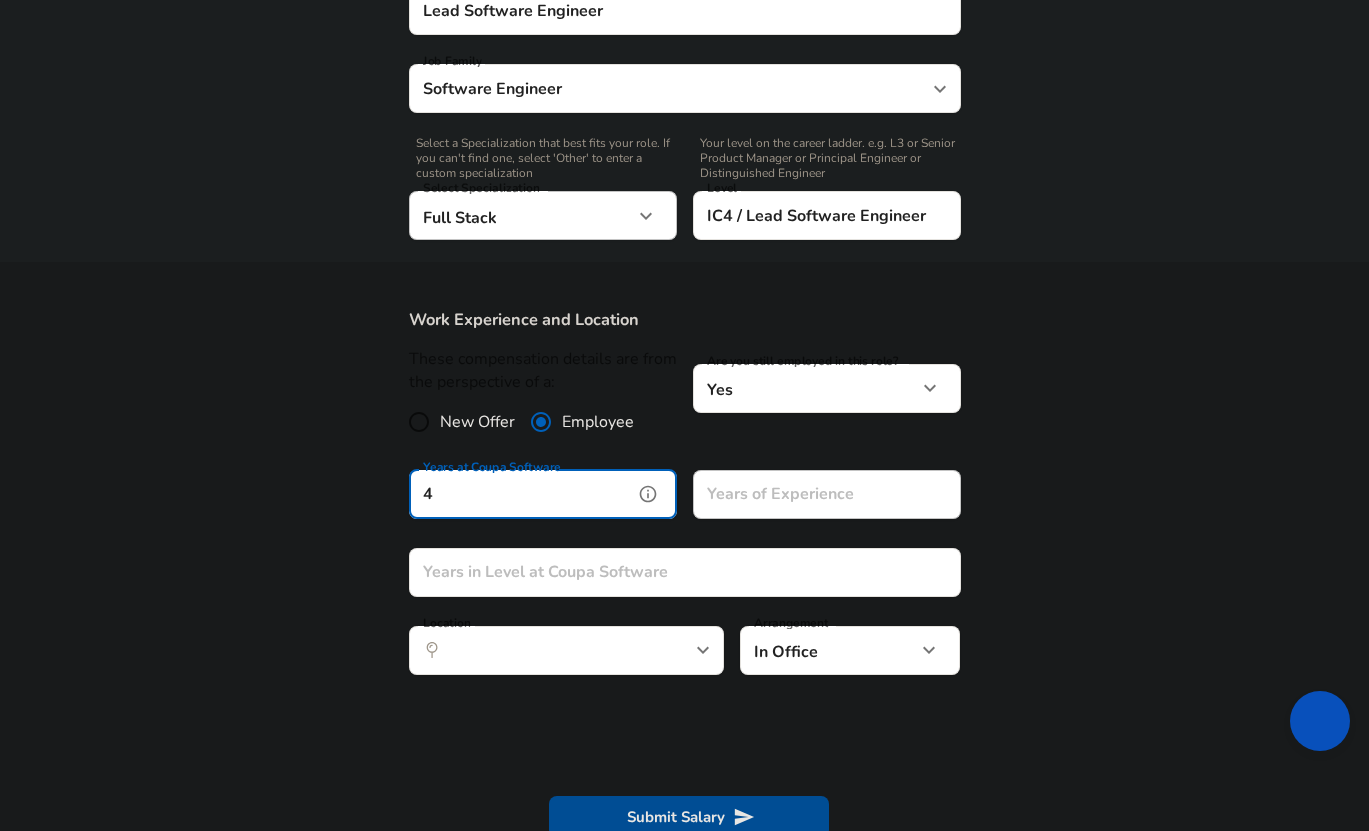 type on "4" 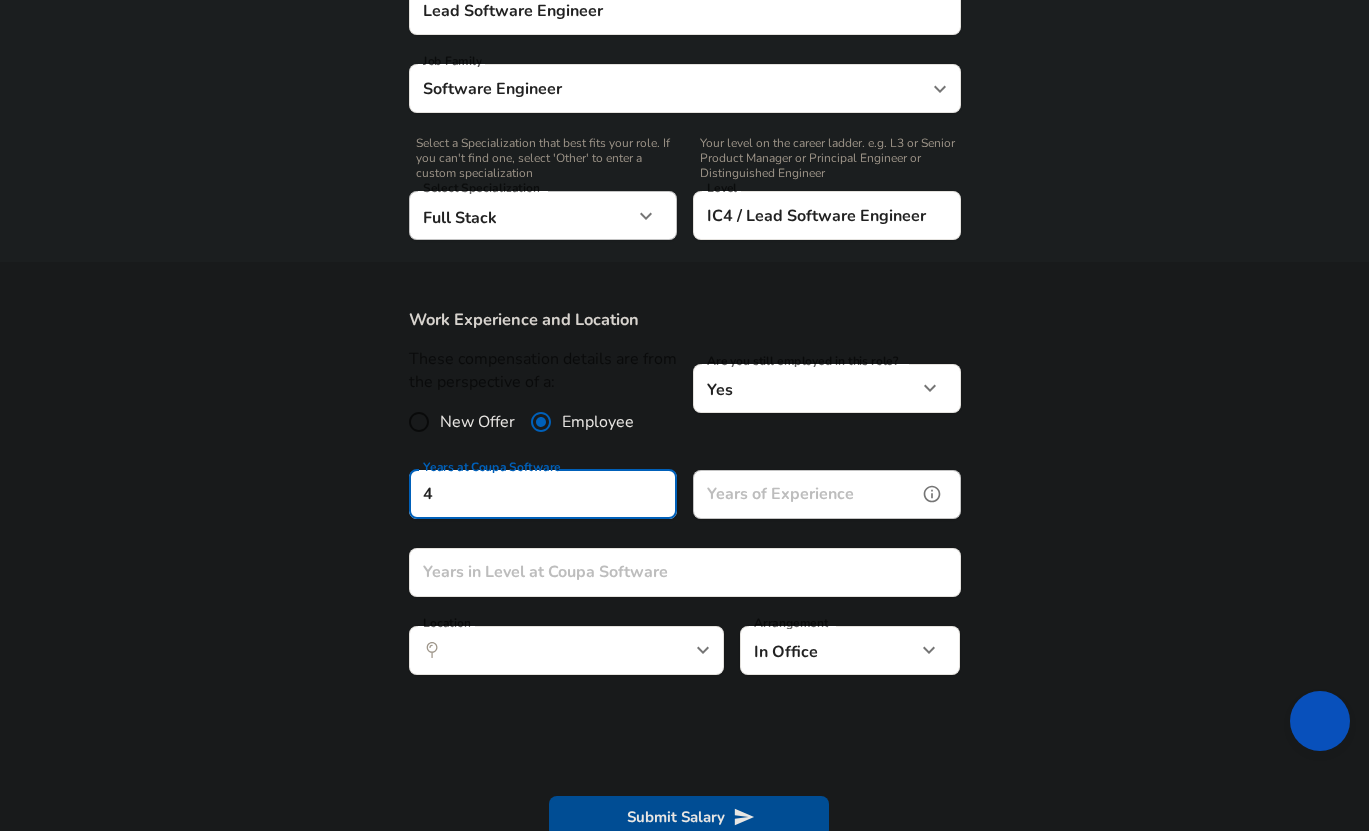 click on "Years of Experience" at bounding box center (805, 494) 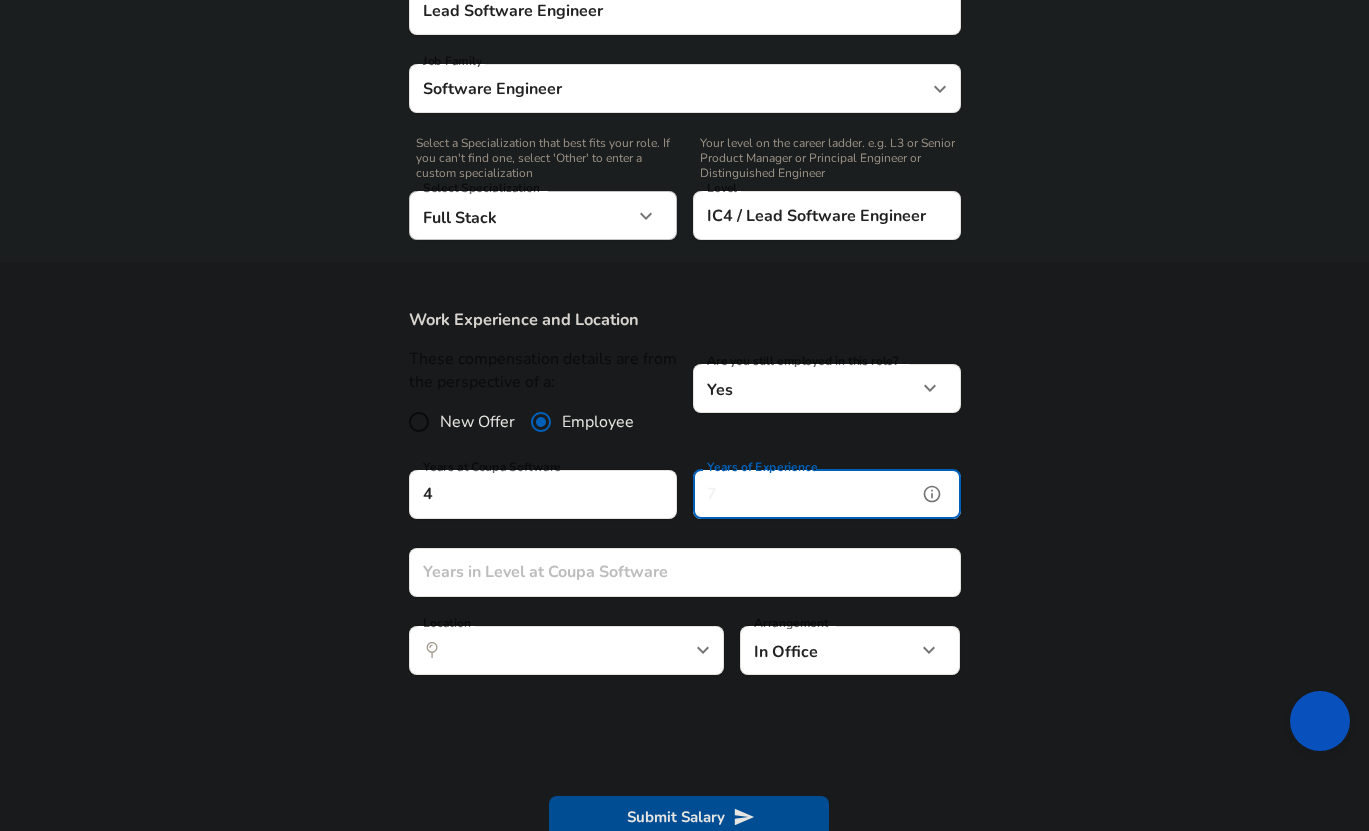 type on "2" 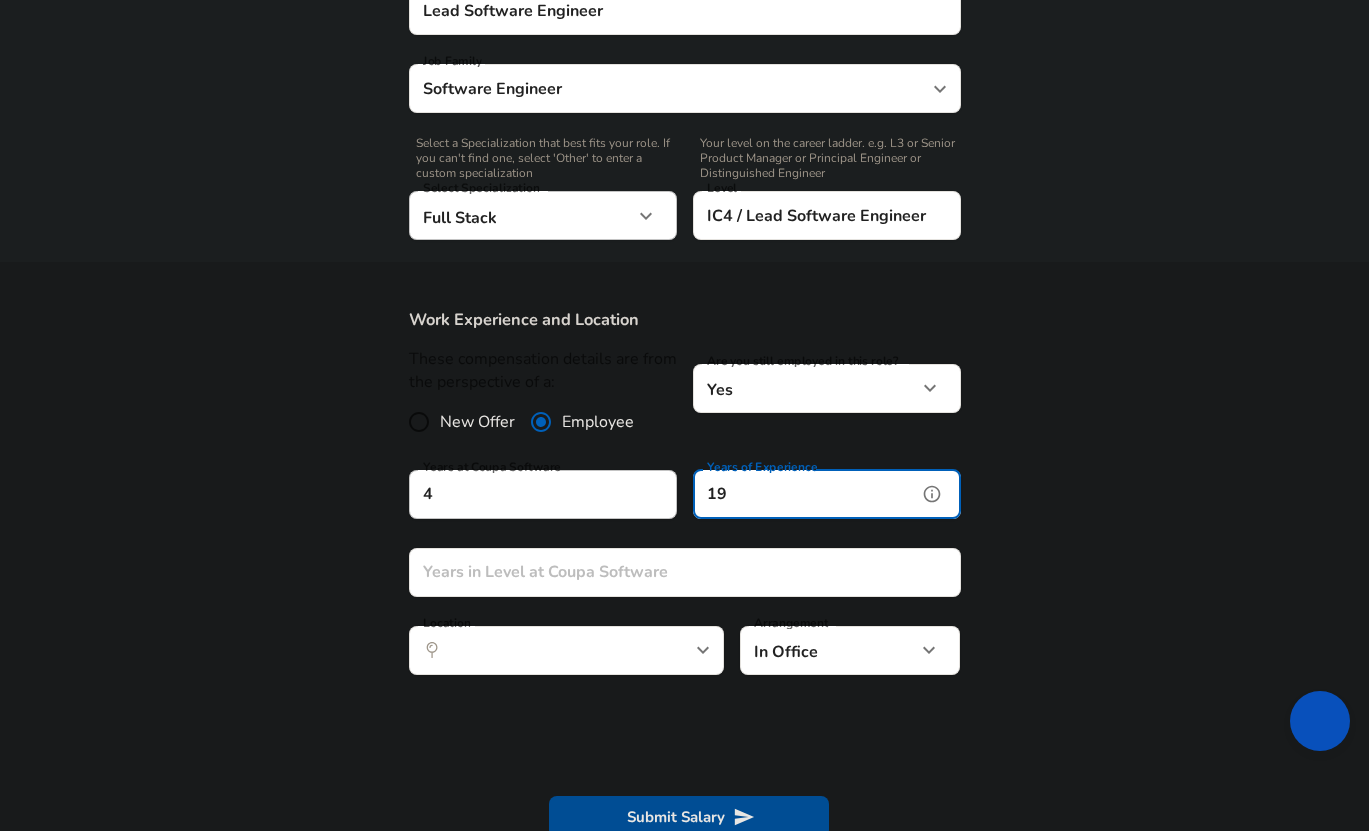 type on "19" 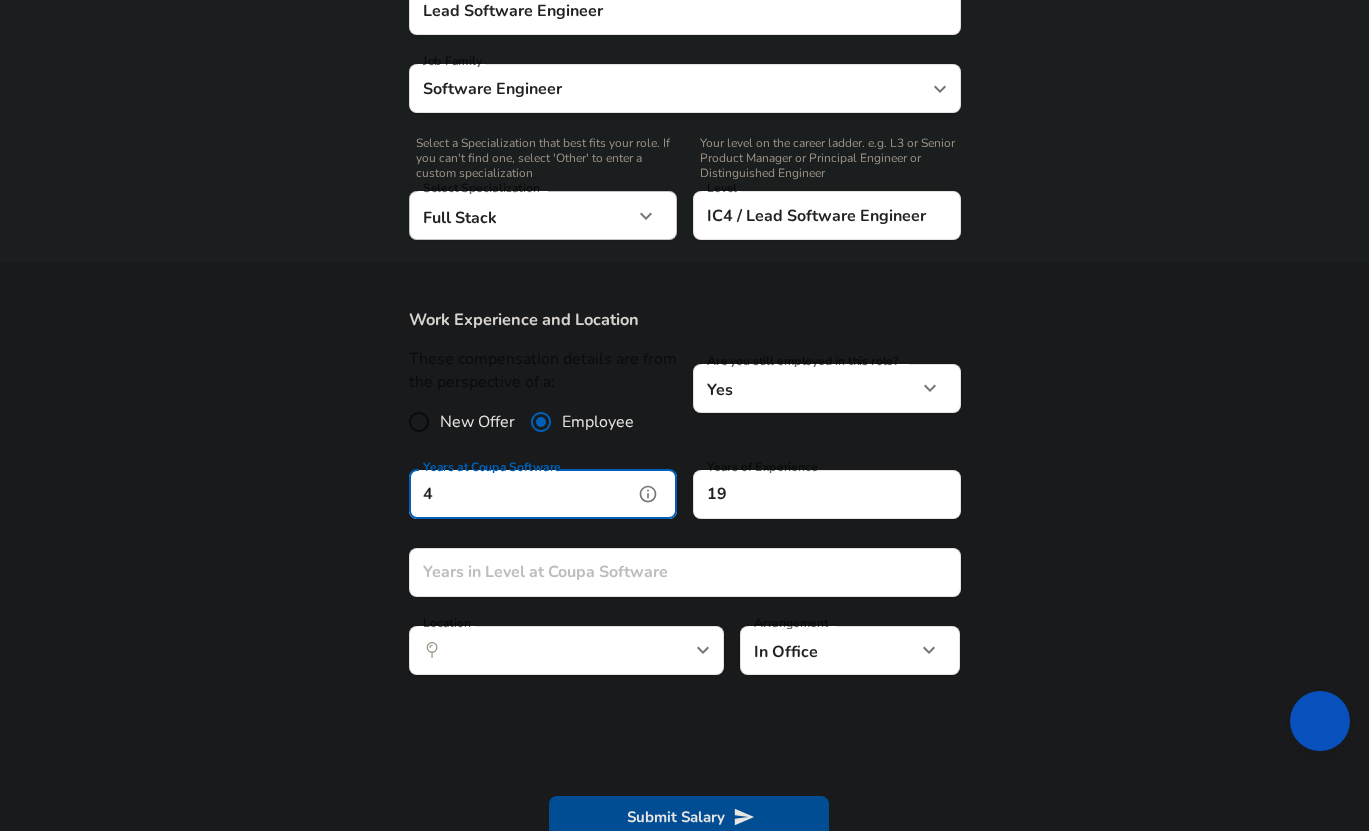 scroll, scrollTop: 0, scrollLeft: 0, axis: both 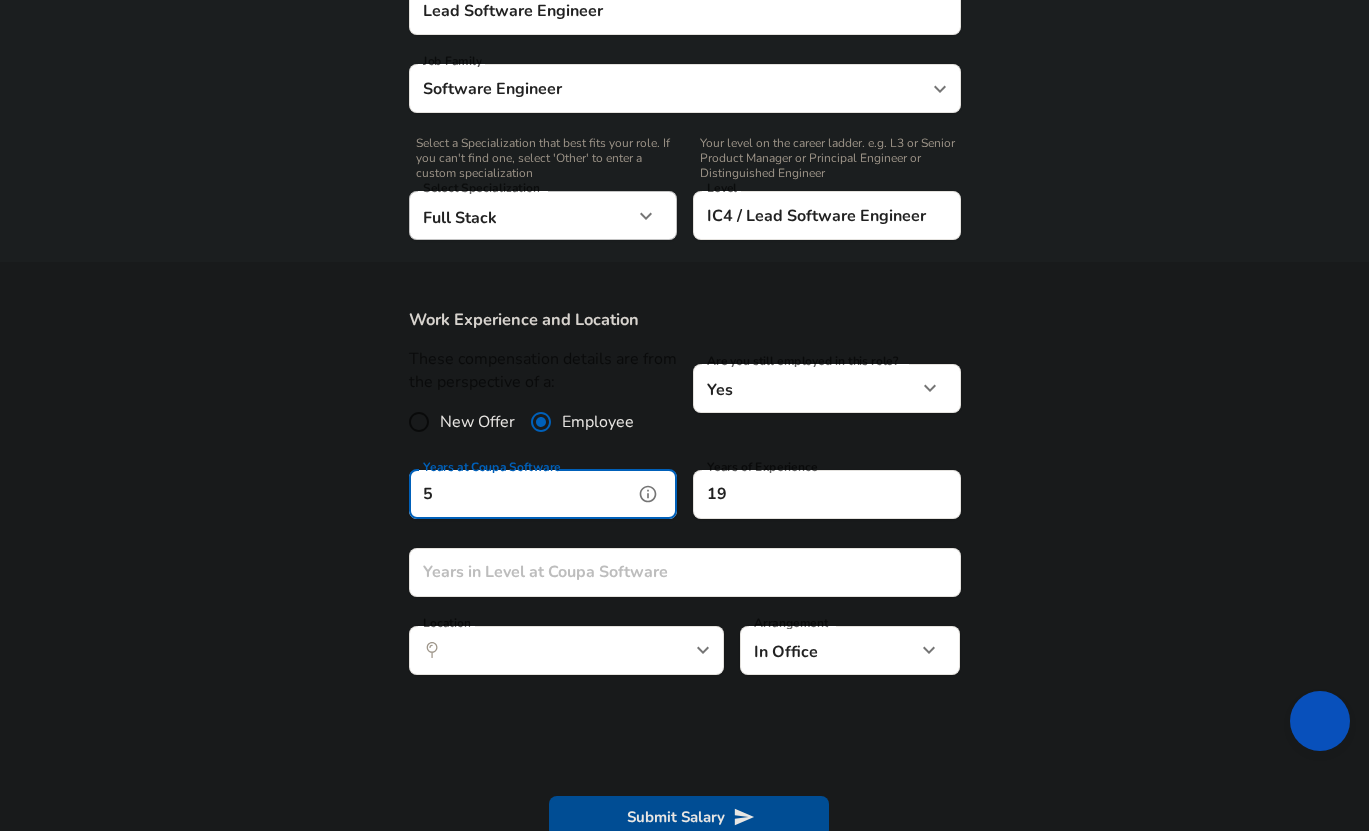 type on "5" 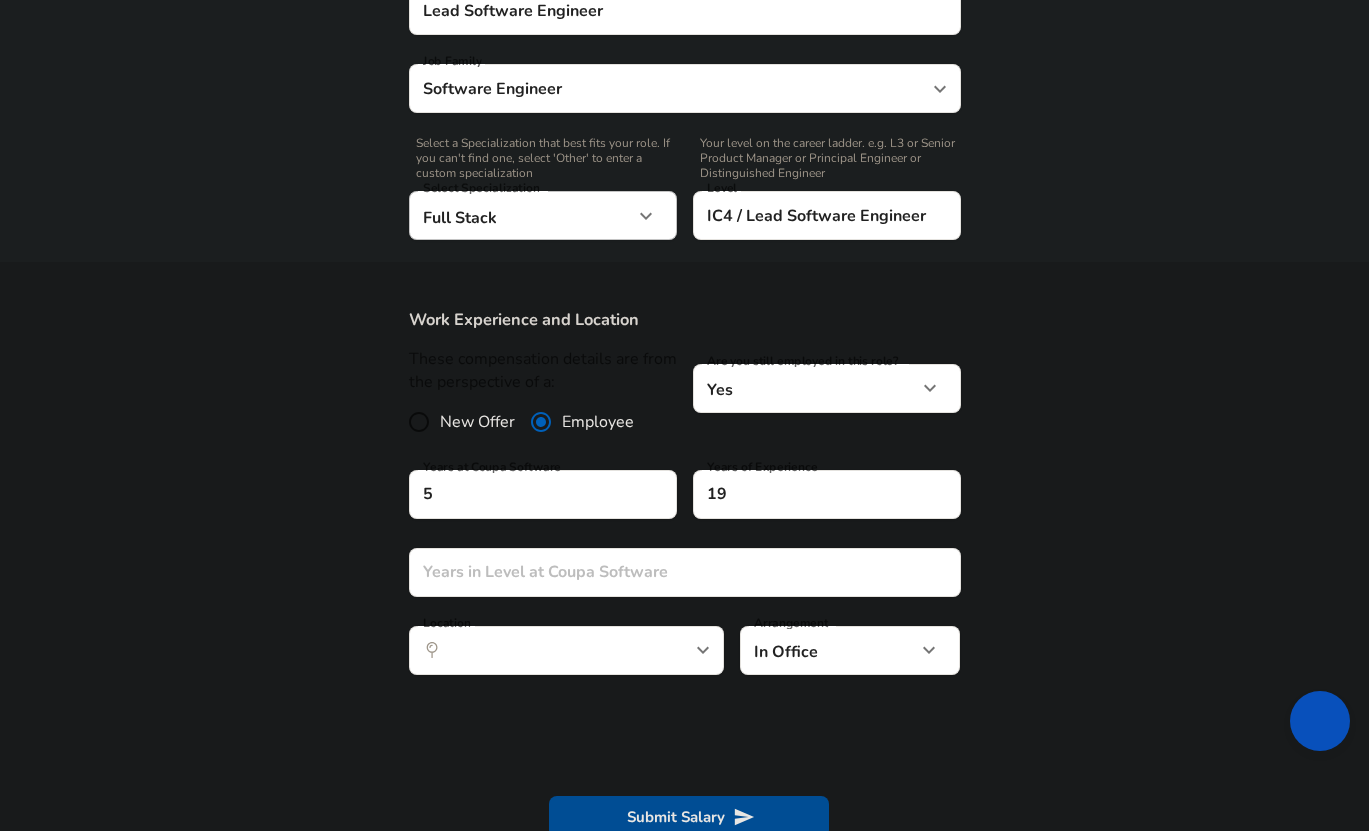 click on "Work Experience and Location These compensation details are from the perspective of a: New Offer Employee Are you still employed in this role? Yes yes Are you still employed in this role? Years at Coupa Software 5 Years at Coupa Software Years of Experience 19 Years of Experience Years in Level at Coupa Software Years in Level at Coupa Software Location ​ Location Arrangement In Office office Arrangement" at bounding box center [684, 502] 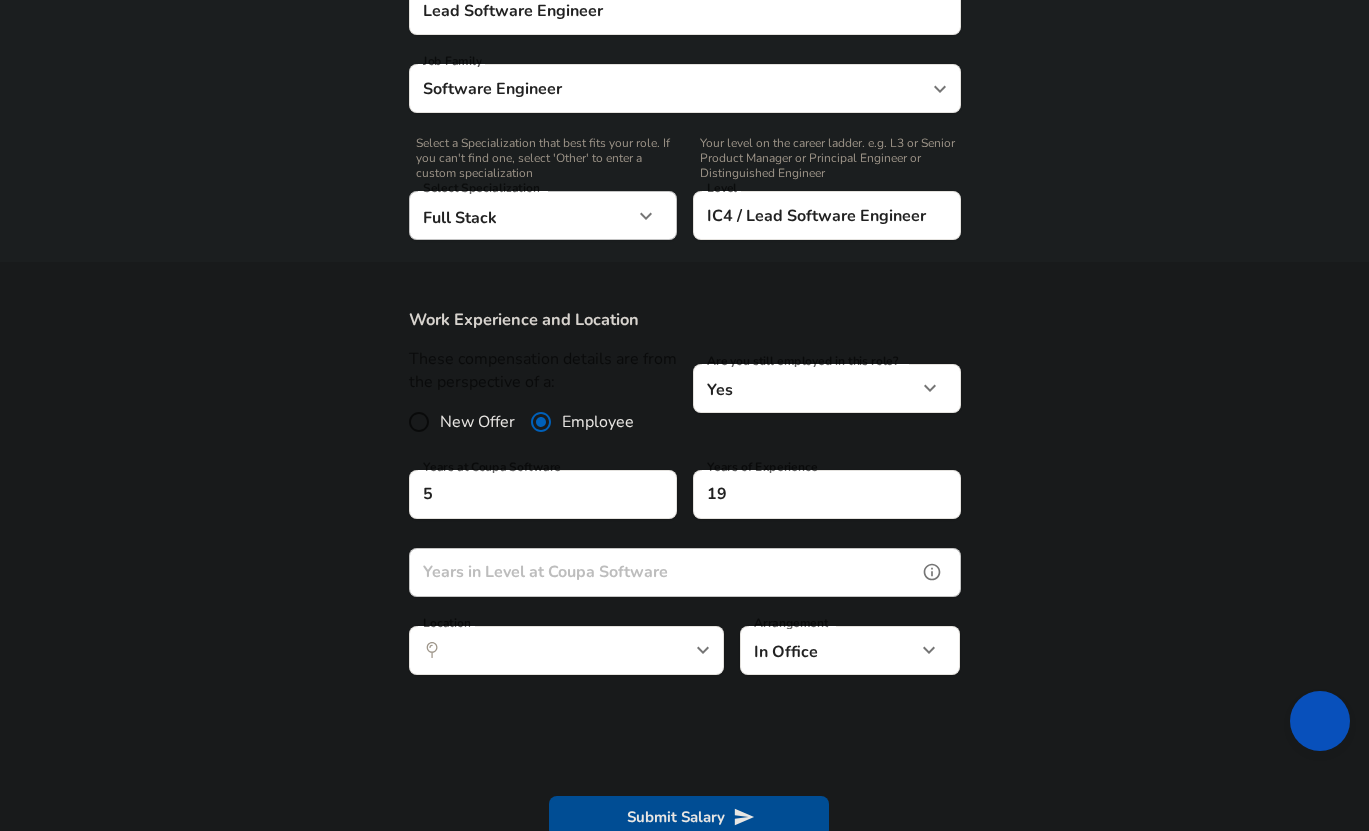 click on "Years in Level at Coupa Software" at bounding box center (663, 572) 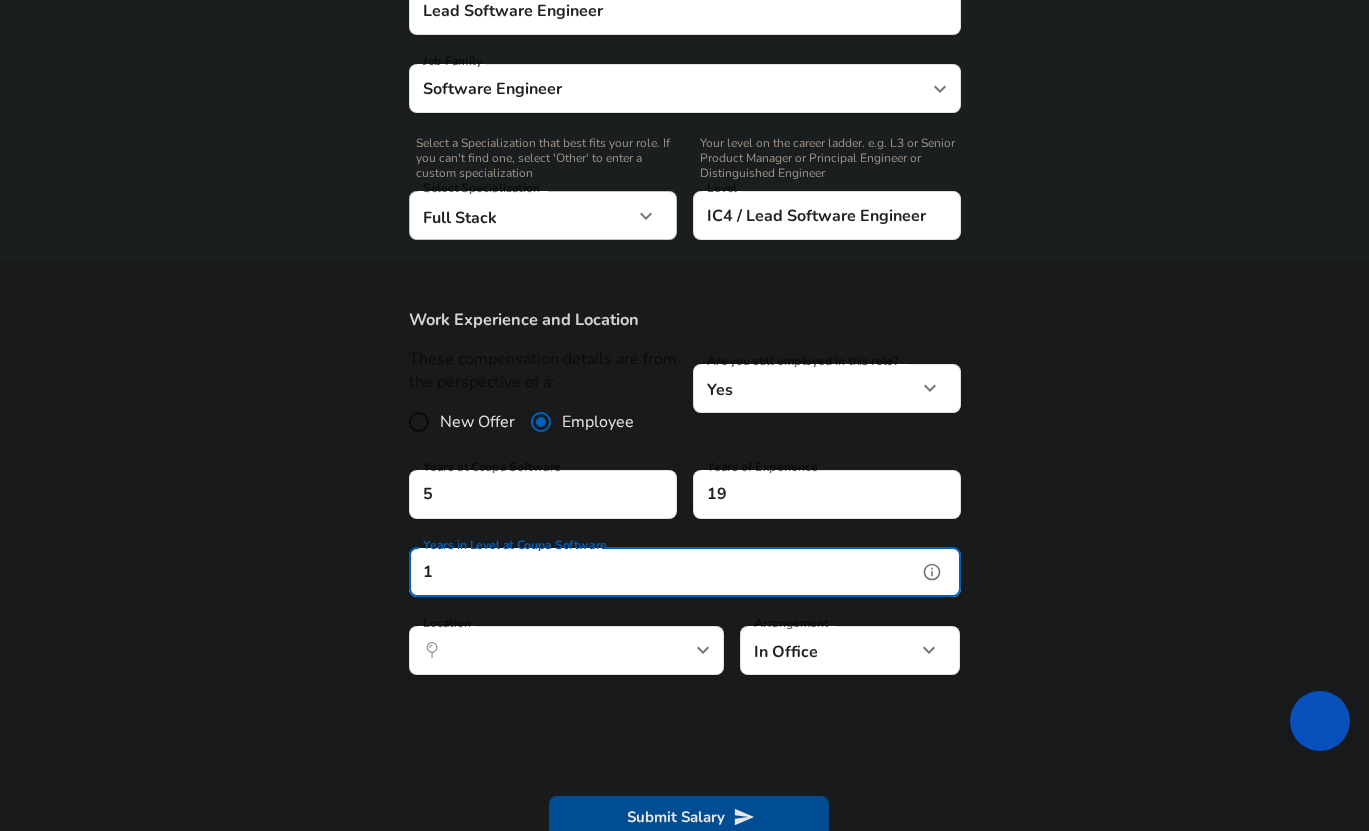 type on "1" 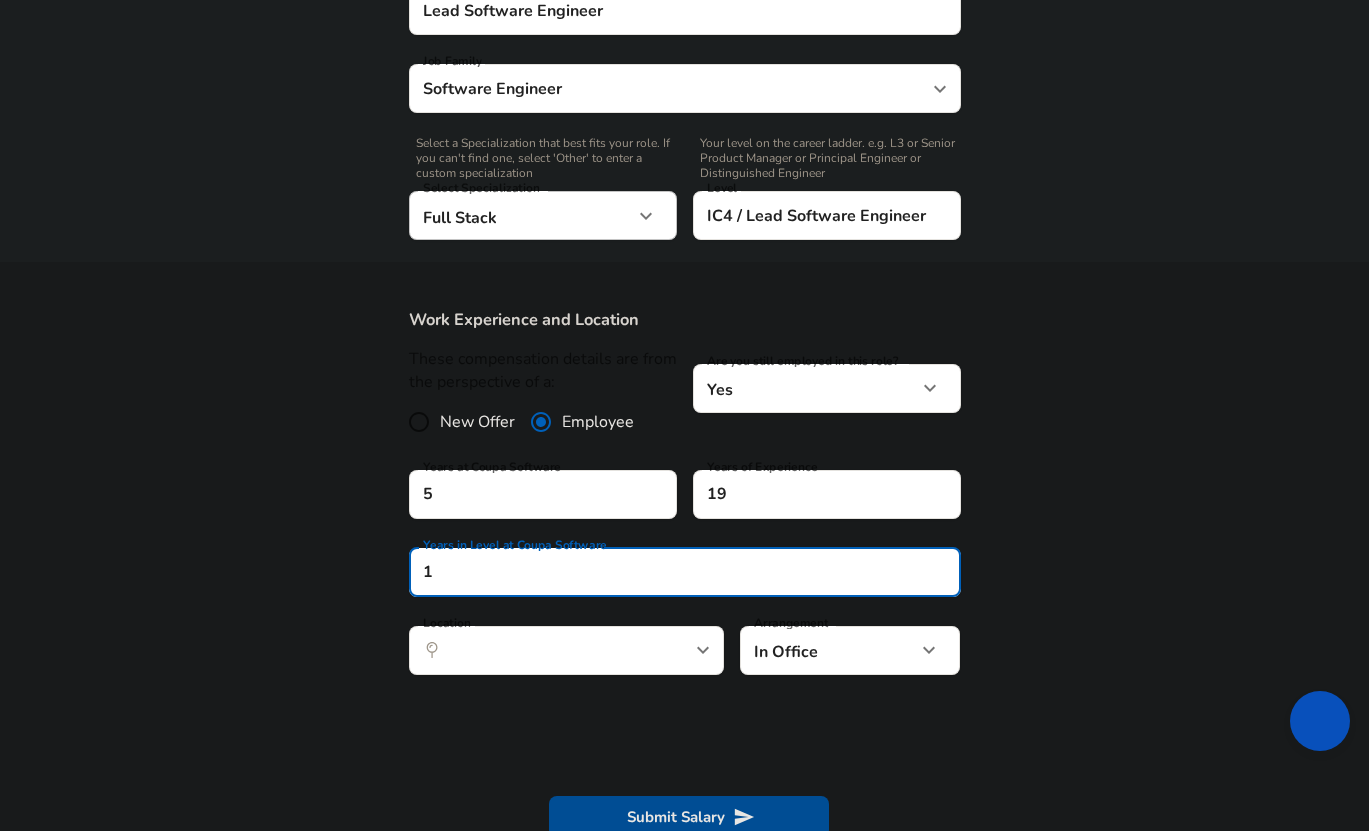 click on "Work Experience and Location These compensation details are from the perspective of a: New Offer Employee Are you still employed in this role? Yes yes Are you still employed in this role? Years at Coupa Software 5 Years at Coupa Software Years of Experience 19 Years of Experience Years in Level at Coupa Software 1 Years in Level at Coupa Software Location ​ Location Arrangement In Office office Arrangement" at bounding box center (684, 502) 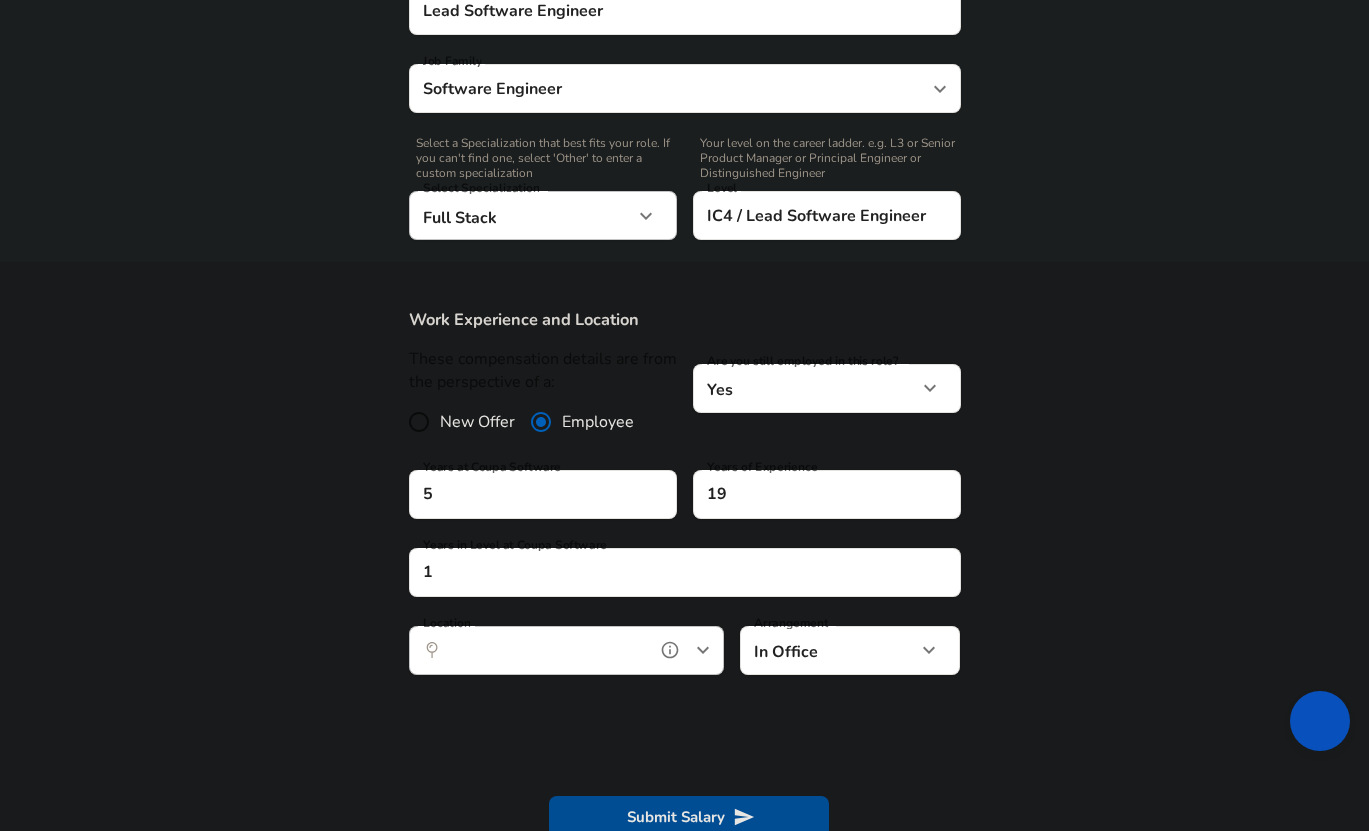 click on "Location" at bounding box center [544, 650] 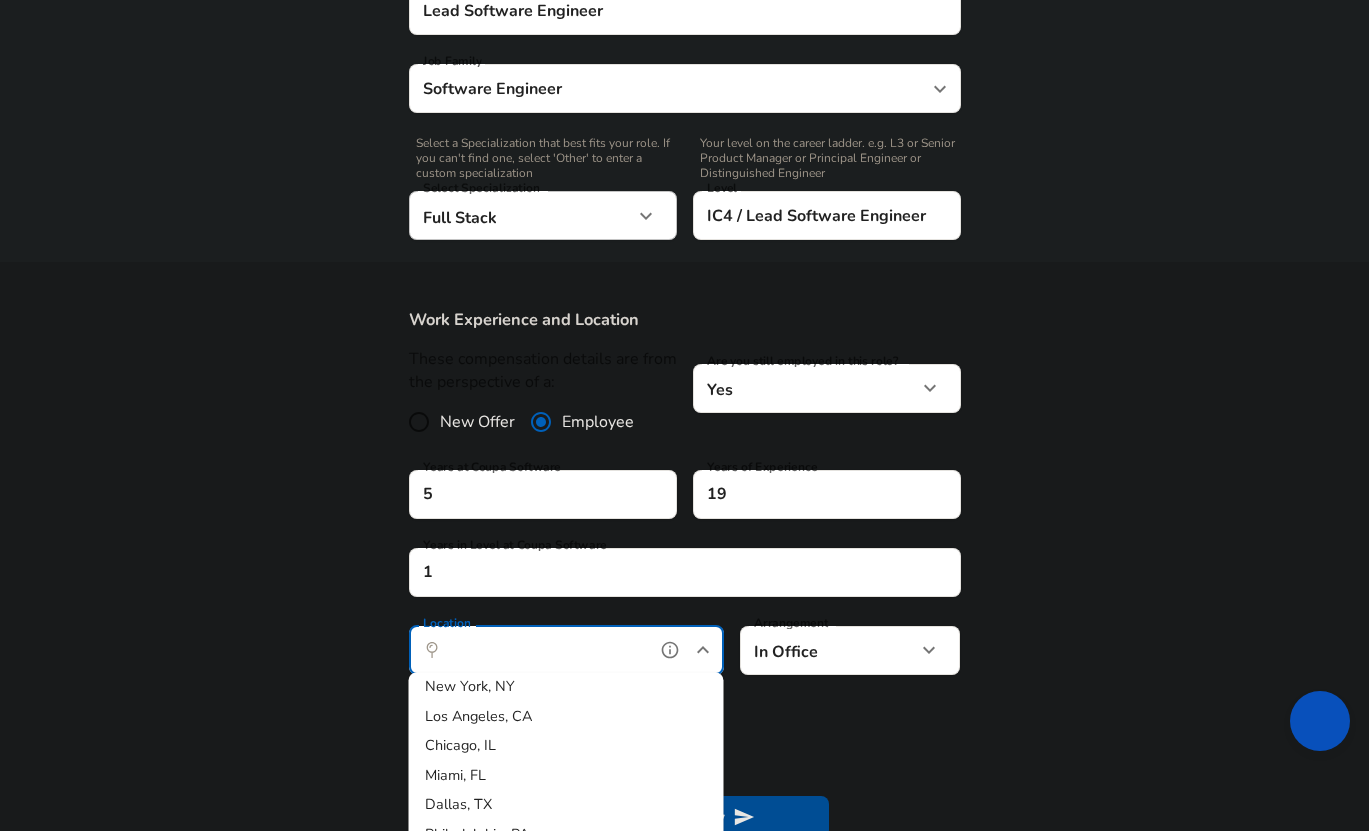 scroll, scrollTop: 0, scrollLeft: 0, axis: both 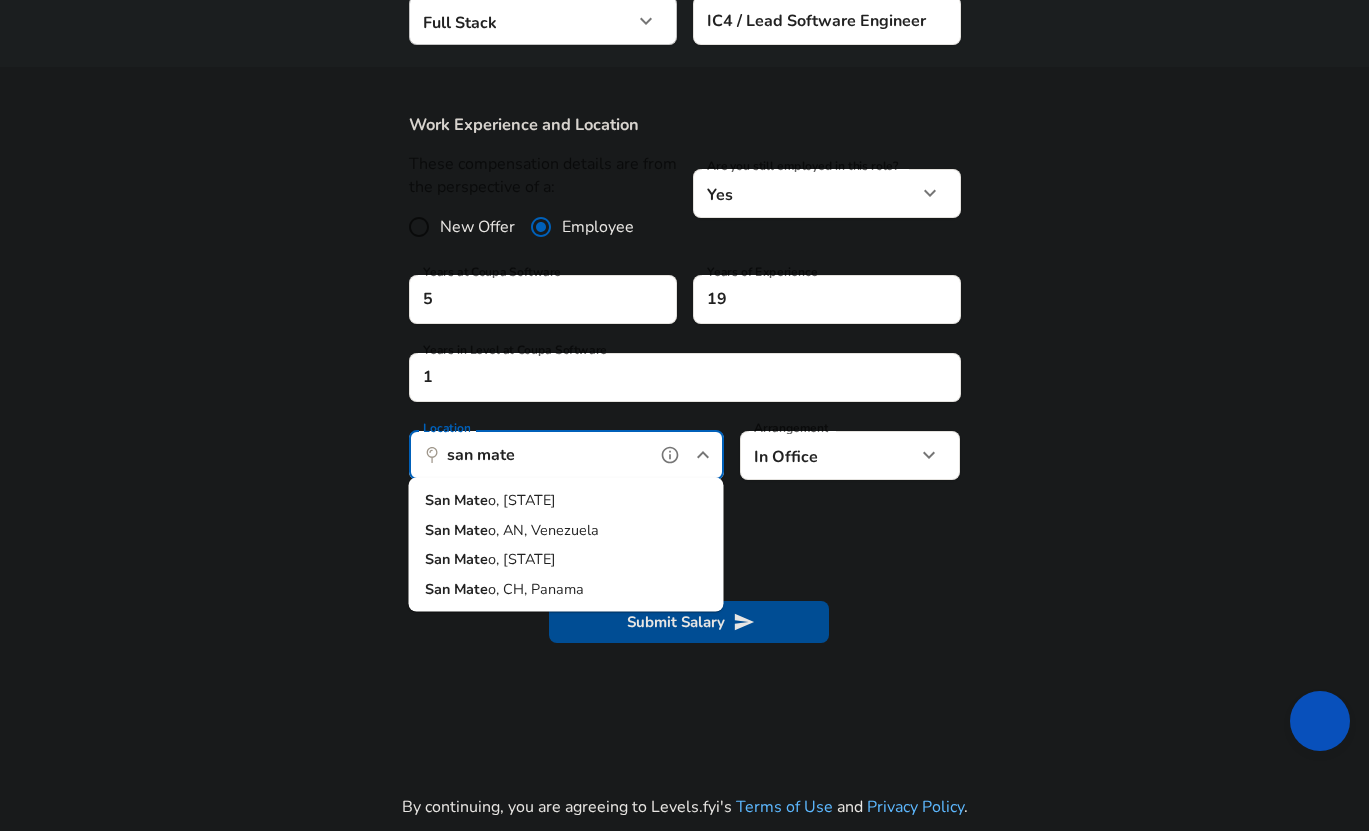 click on "Mate" at bounding box center (471, 500) 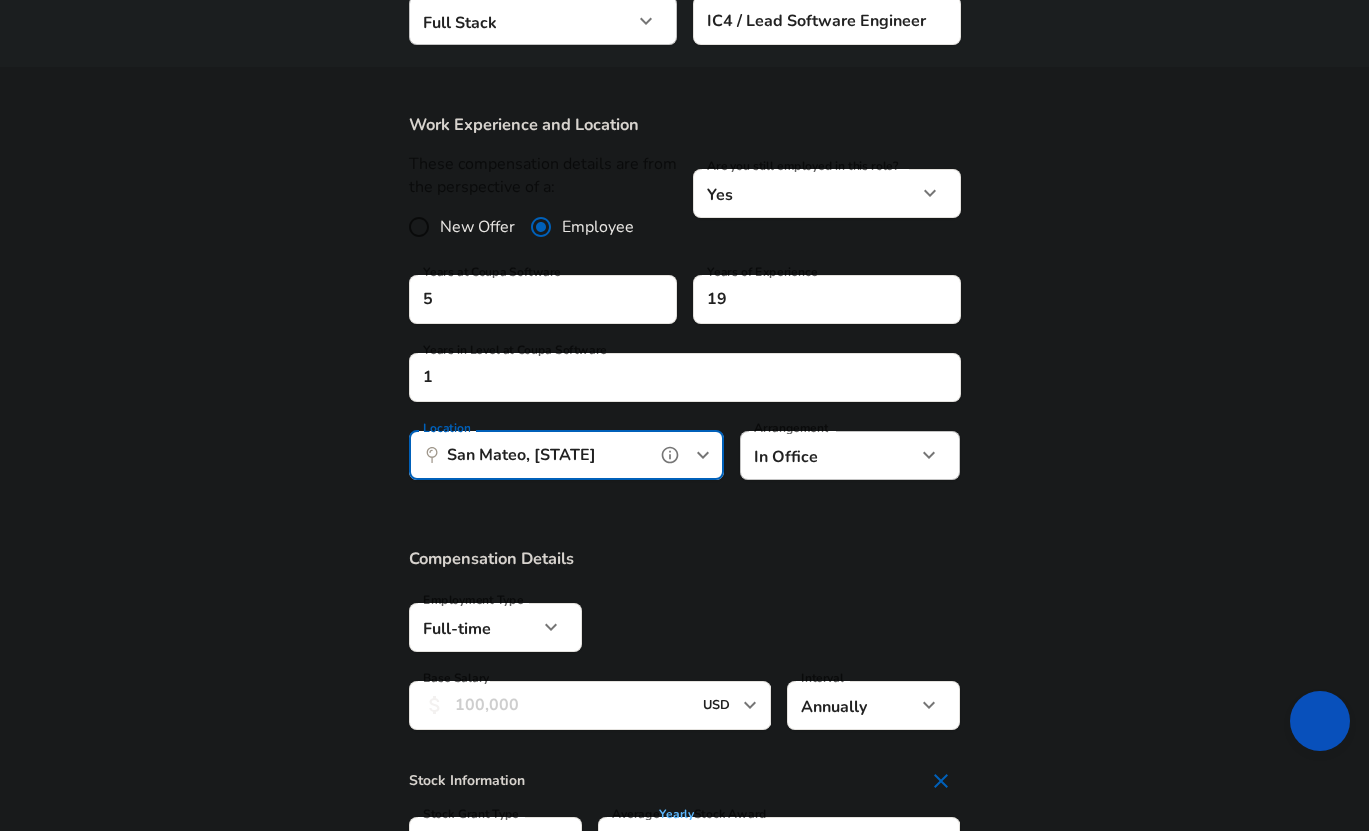 type on "San Mateo, [STATE]" 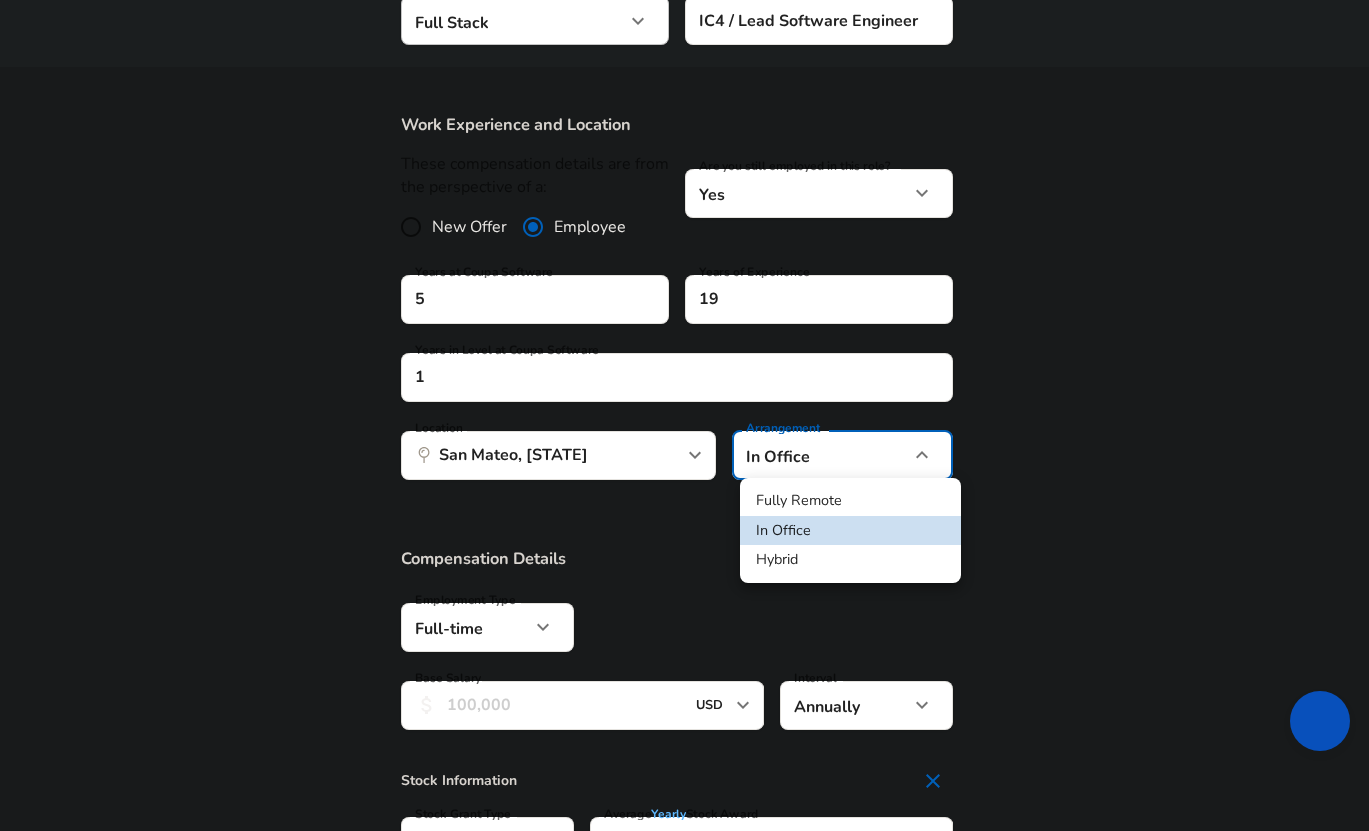 click on "Enhance Privacy and Anonymity No Automatically hides specific fields until there are enough submissions to safely display the full details.   More Details Based on your submission and the data points that we have already collected, we will automatically hide and anonymize specific fields if there aren't enough data points to remain sufficiently anonymous. Company & Title Information   Enter the company you received your offer from Company Coupa Software Company   Select the title that closest resembles your official title. This should be similar to the title that was present on your offer letter. Title Lead Software Engineer Title Job Family Software Engineer Job Family   Select a Specialization that best fits your role. If you can't find one, select 'Other' to enter a custom specialization Select Specialization Full Stack Full Stack Select Specialization   Level IC4 / Lead Software Engineer Level Work Experience and Location Yes yes" at bounding box center [684, -349] 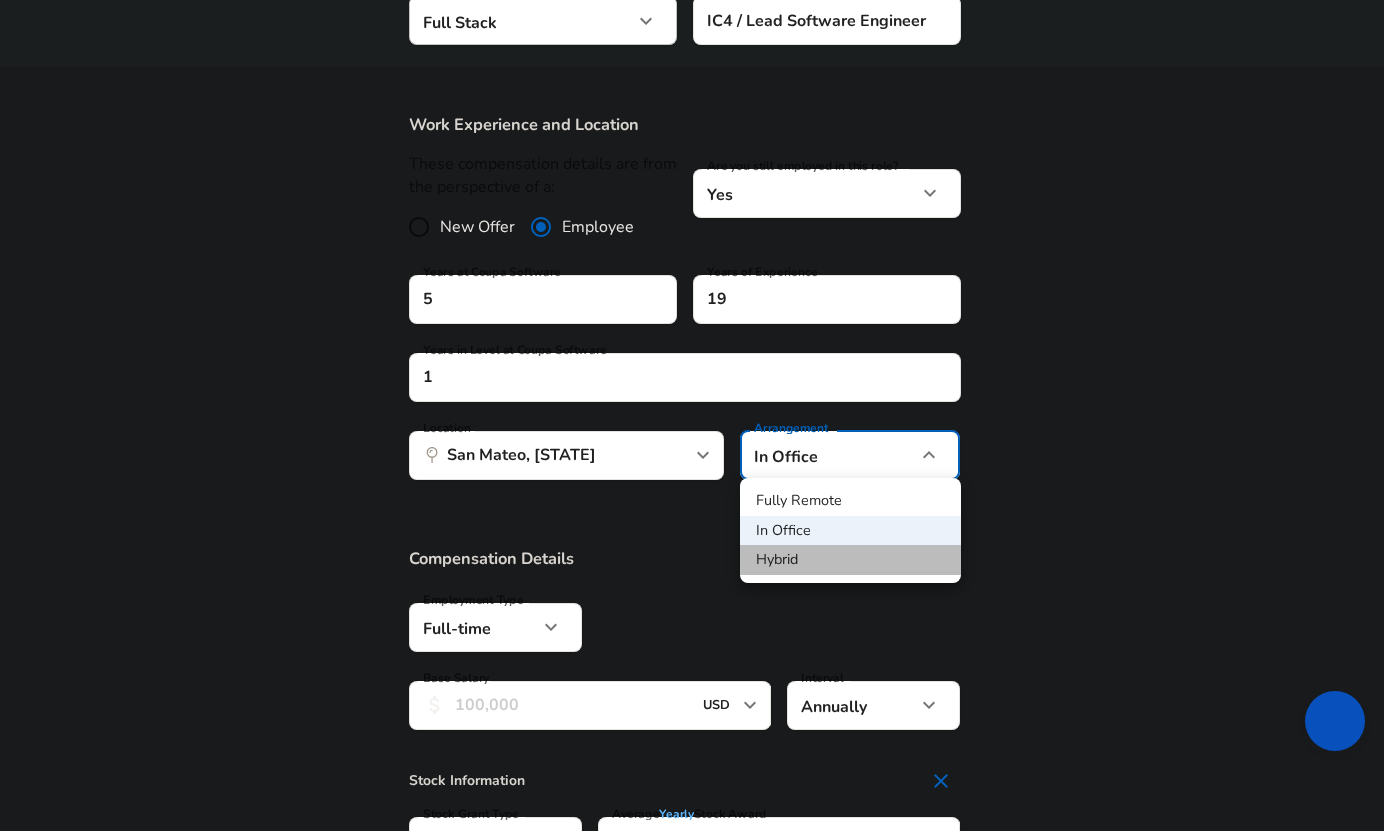 click on "Hybrid" at bounding box center [850, 560] 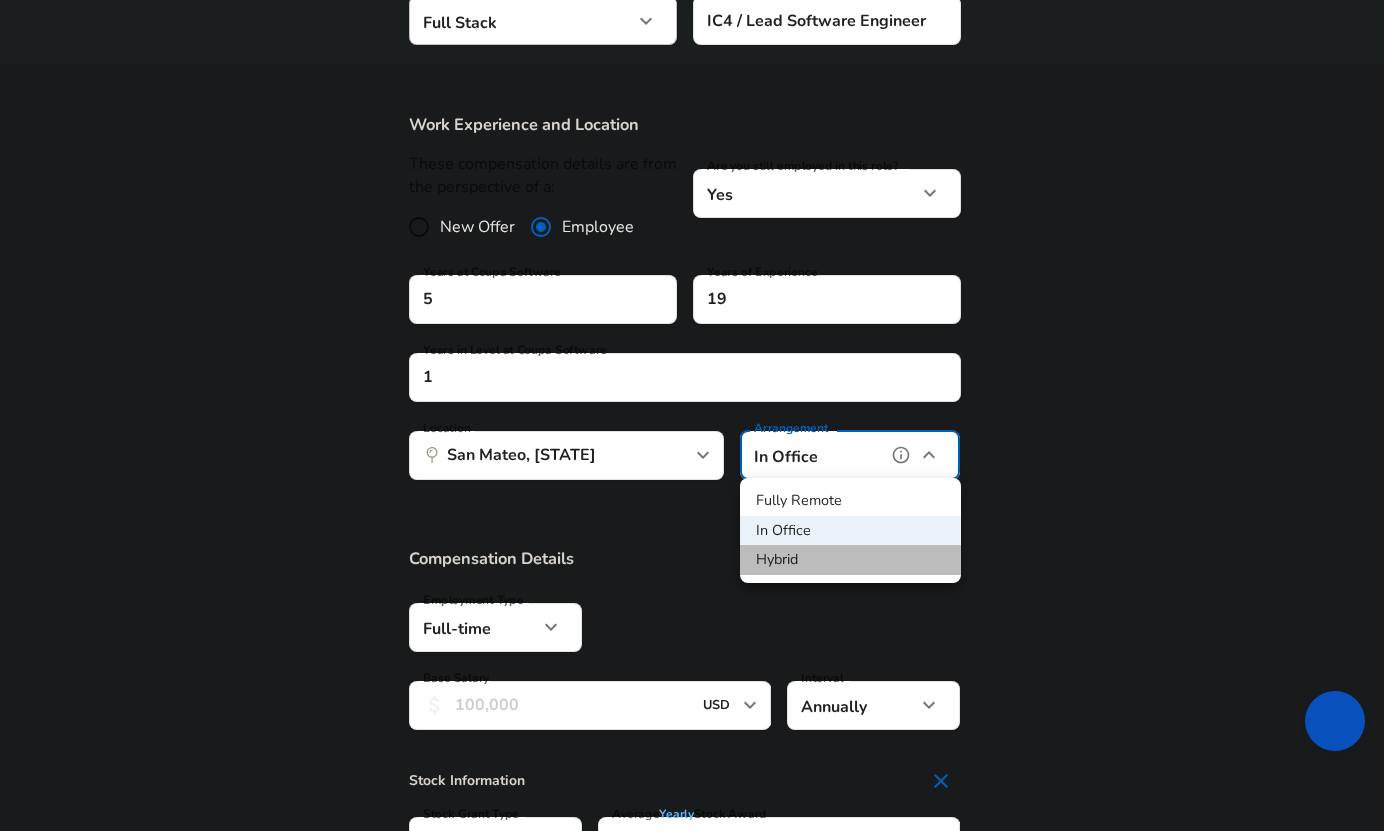 type on "hybrid" 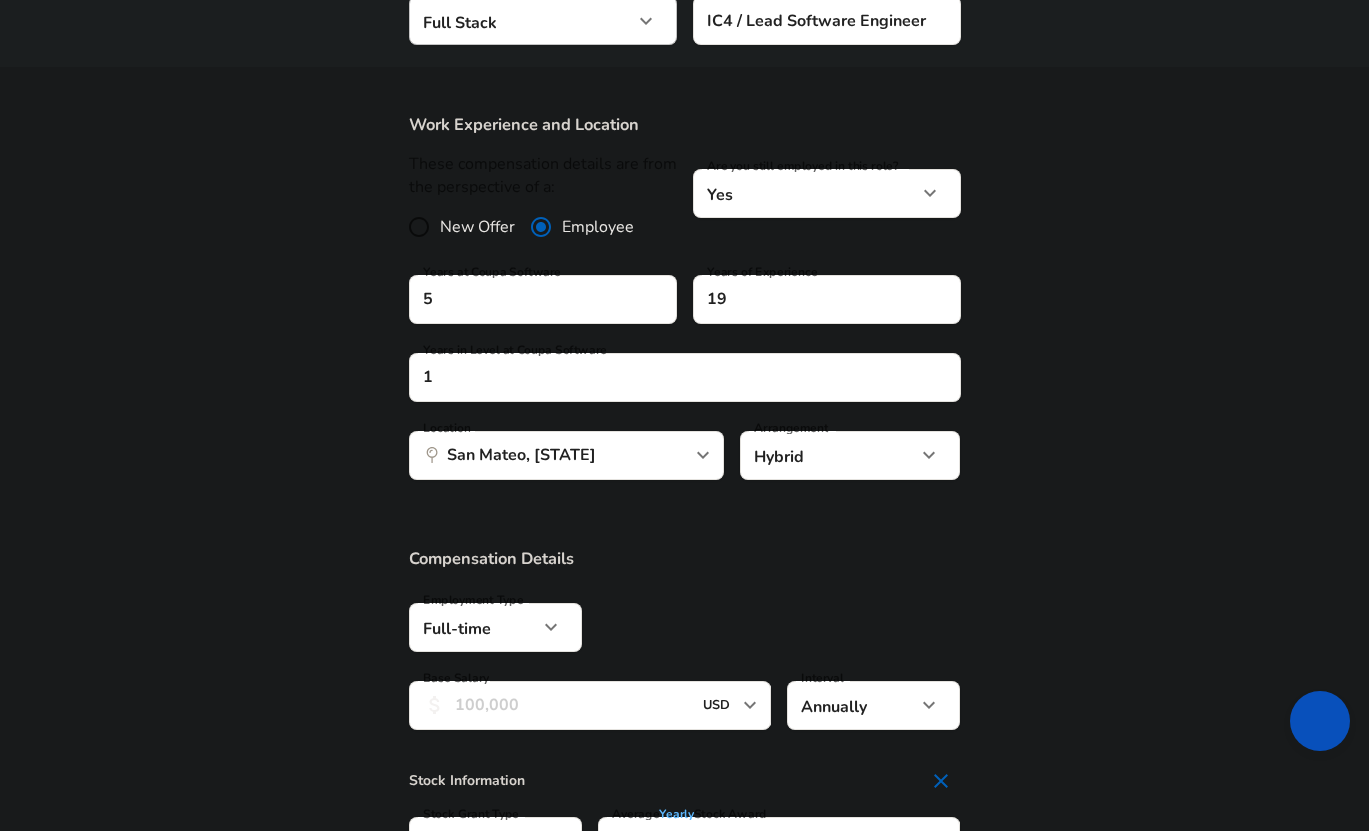 click on "Compensation Details" at bounding box center [685, 558] 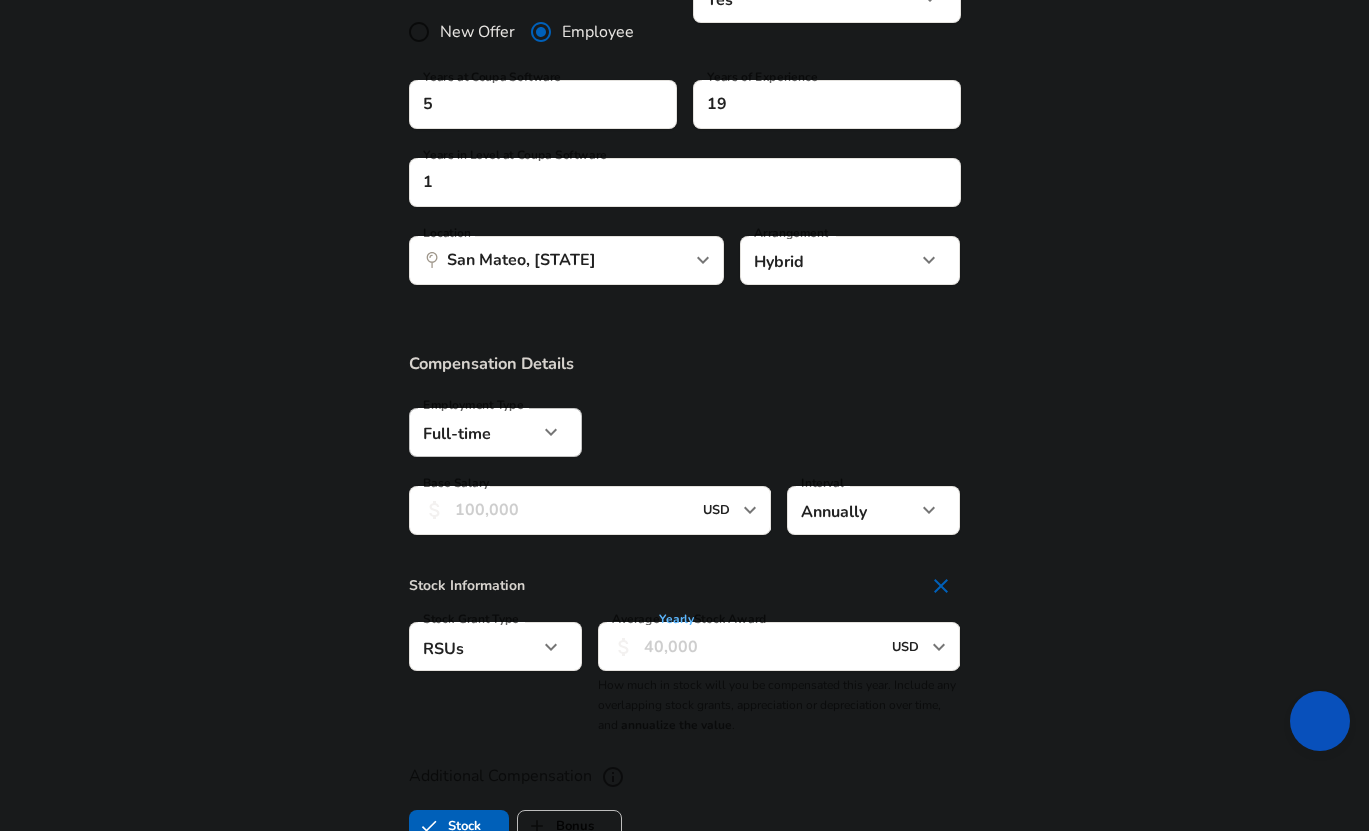 scroll, scrollTop: 1076, scrollLeft: 0, axis: vertical 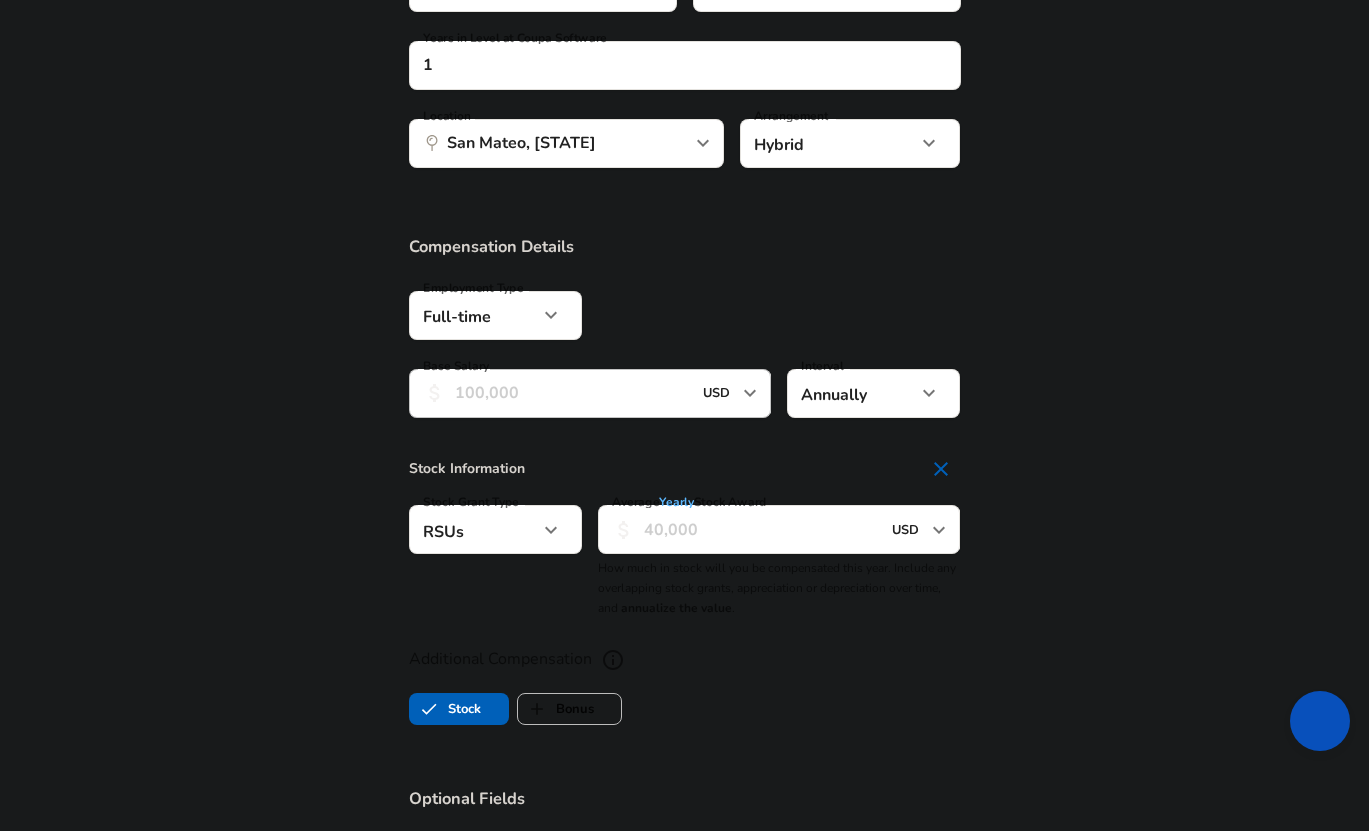 click on "Base Salary" at bounding box center (573, 393) 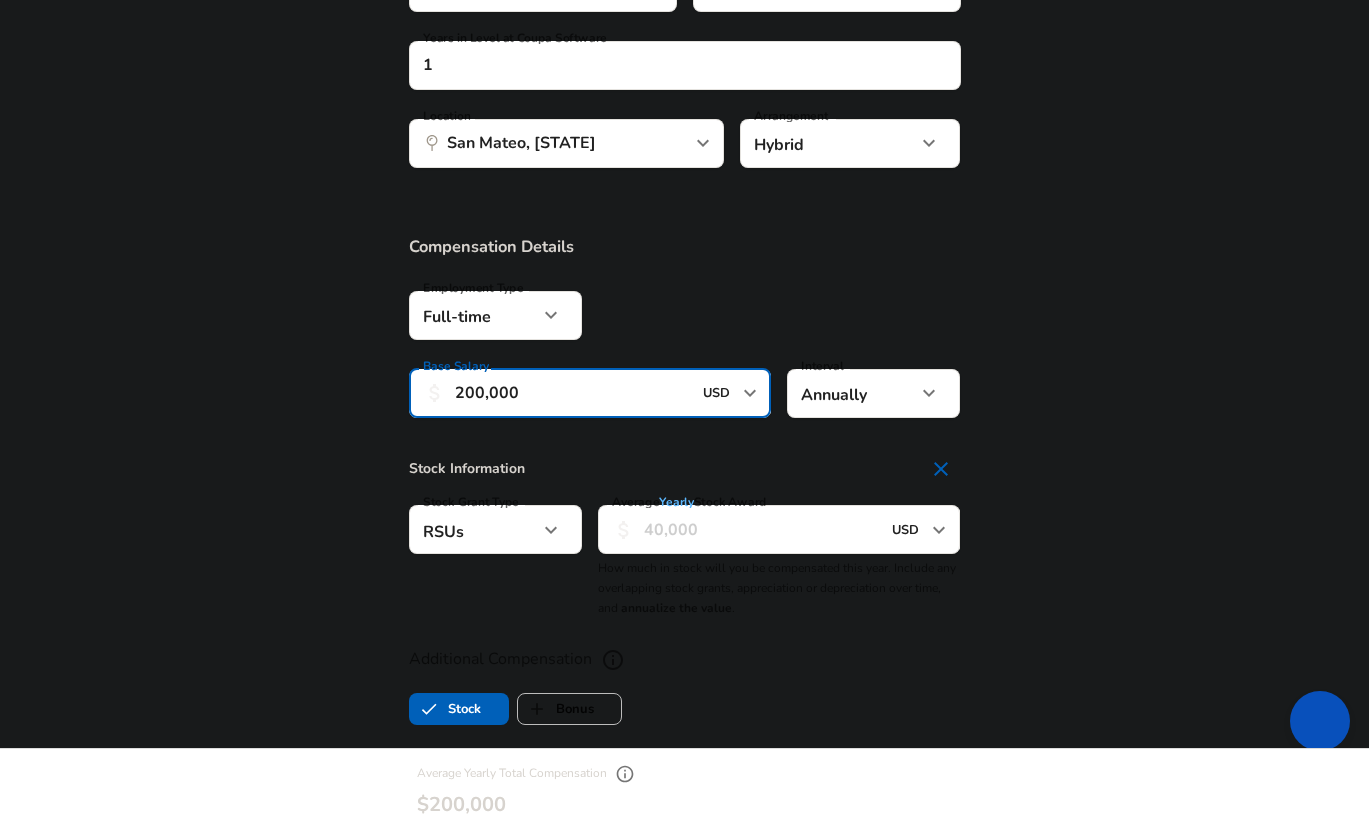scroll, scrollTop: 0, scrollLeft: 0, axis: both 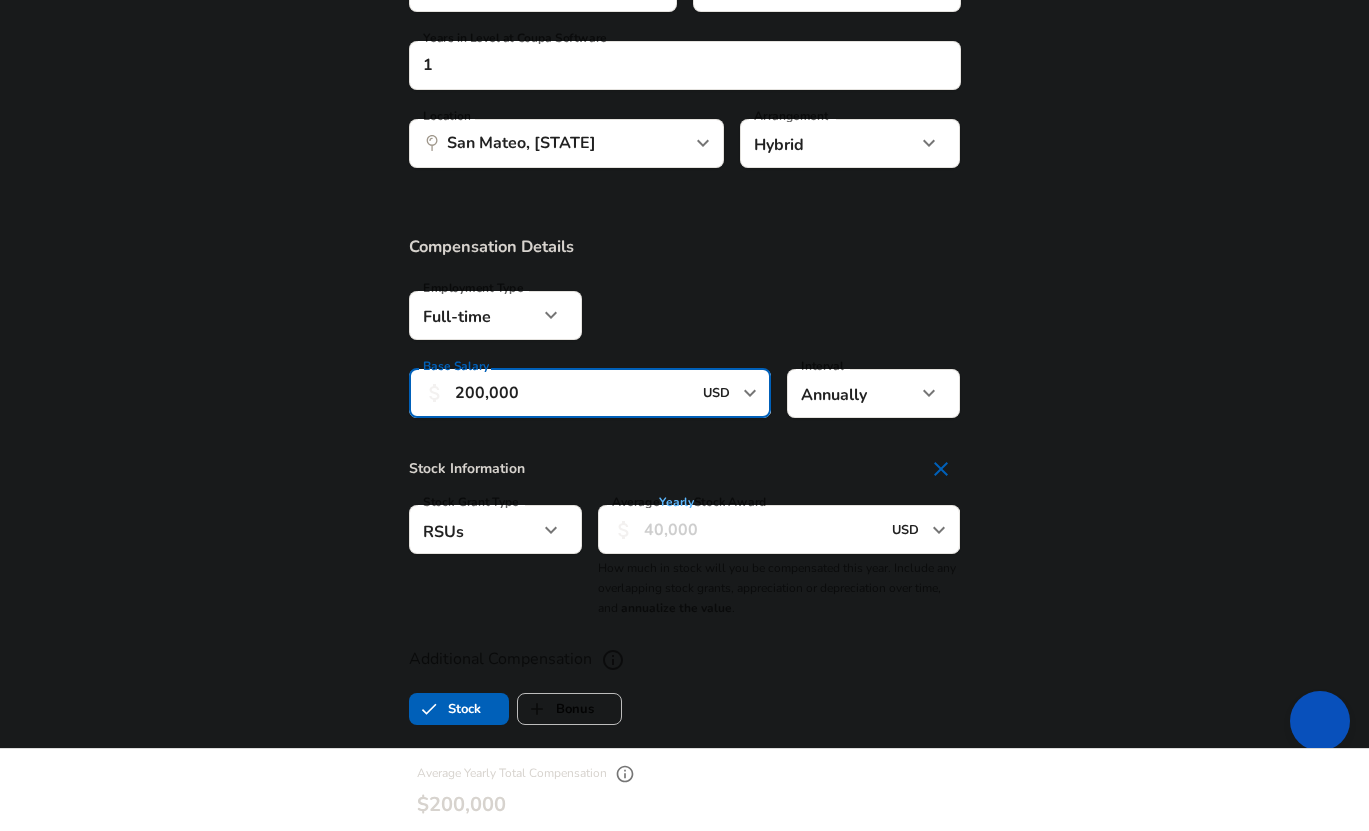 click on "200,000" at bounding box center (573, 393) 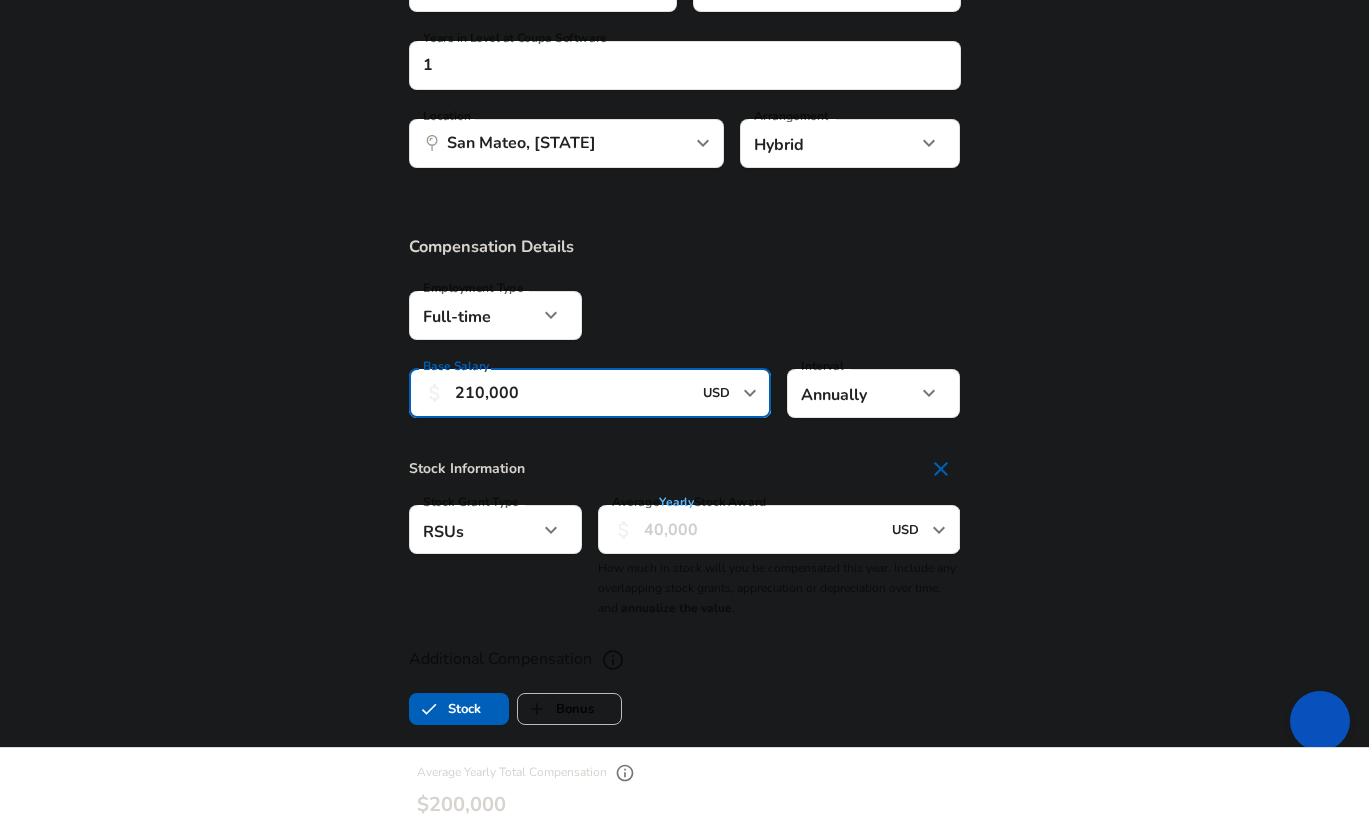 type on "210,000" 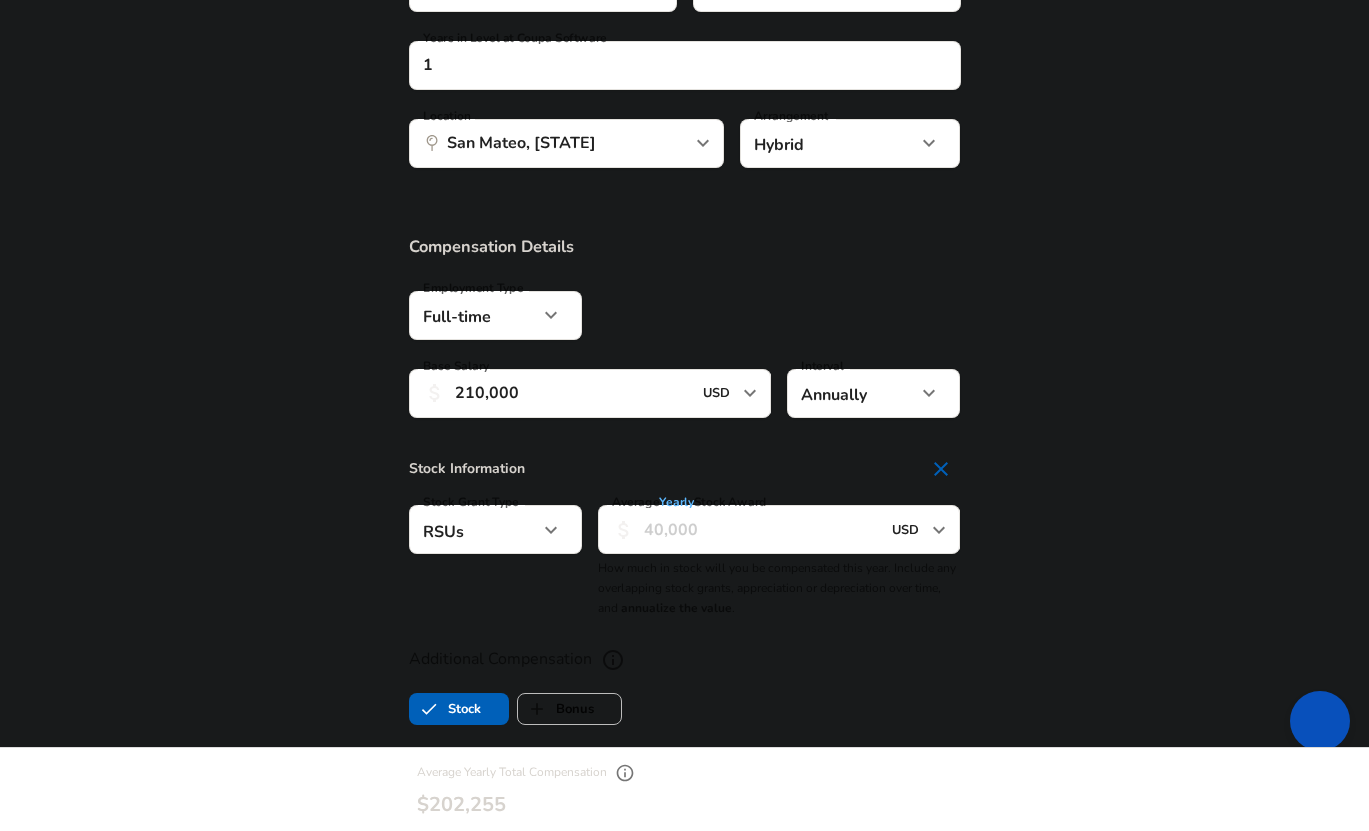 click on "Base Salary ​ 210,000 USD ​ Base Salary" at bounding box center [582, 392] 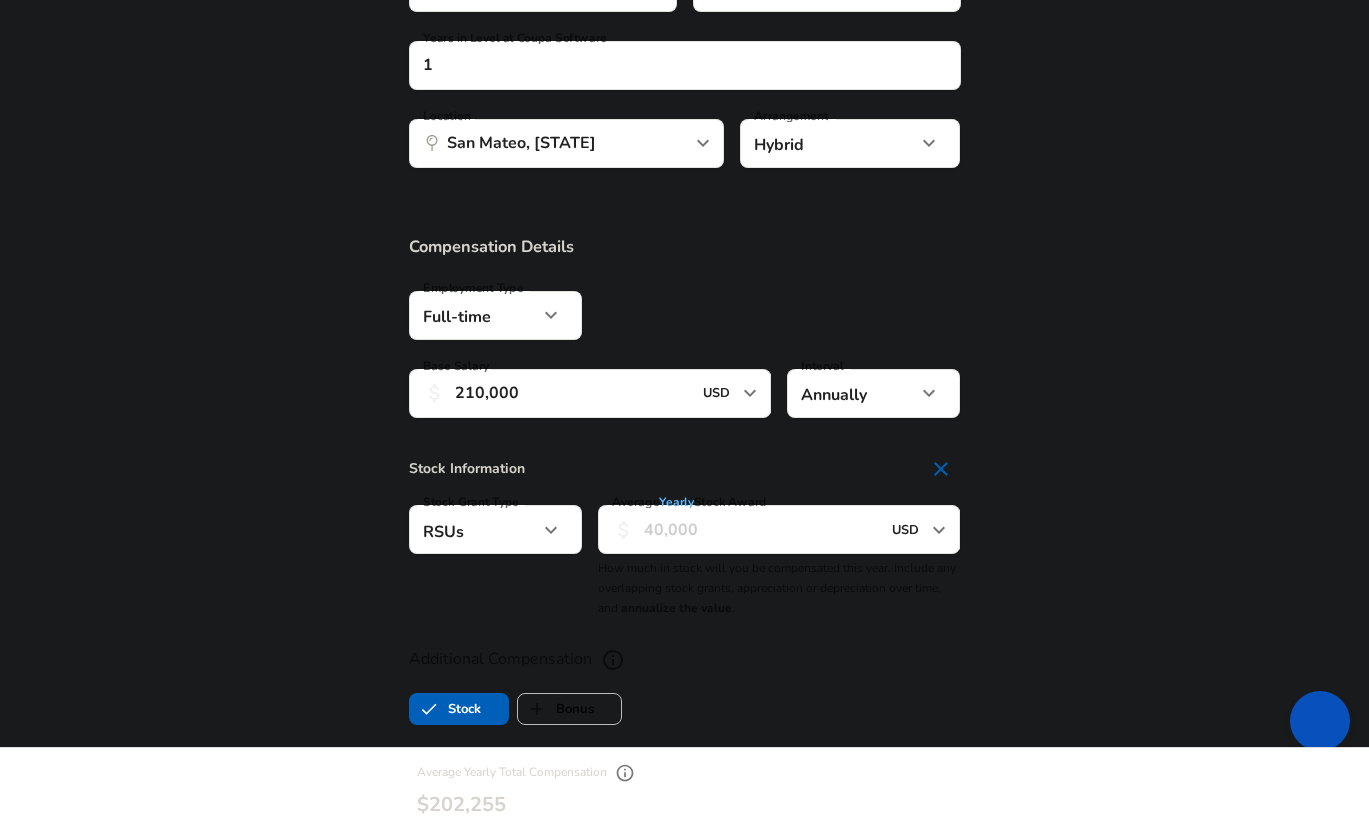 scroll, scrollTop: 0, scrollLeft: 0, axis: both 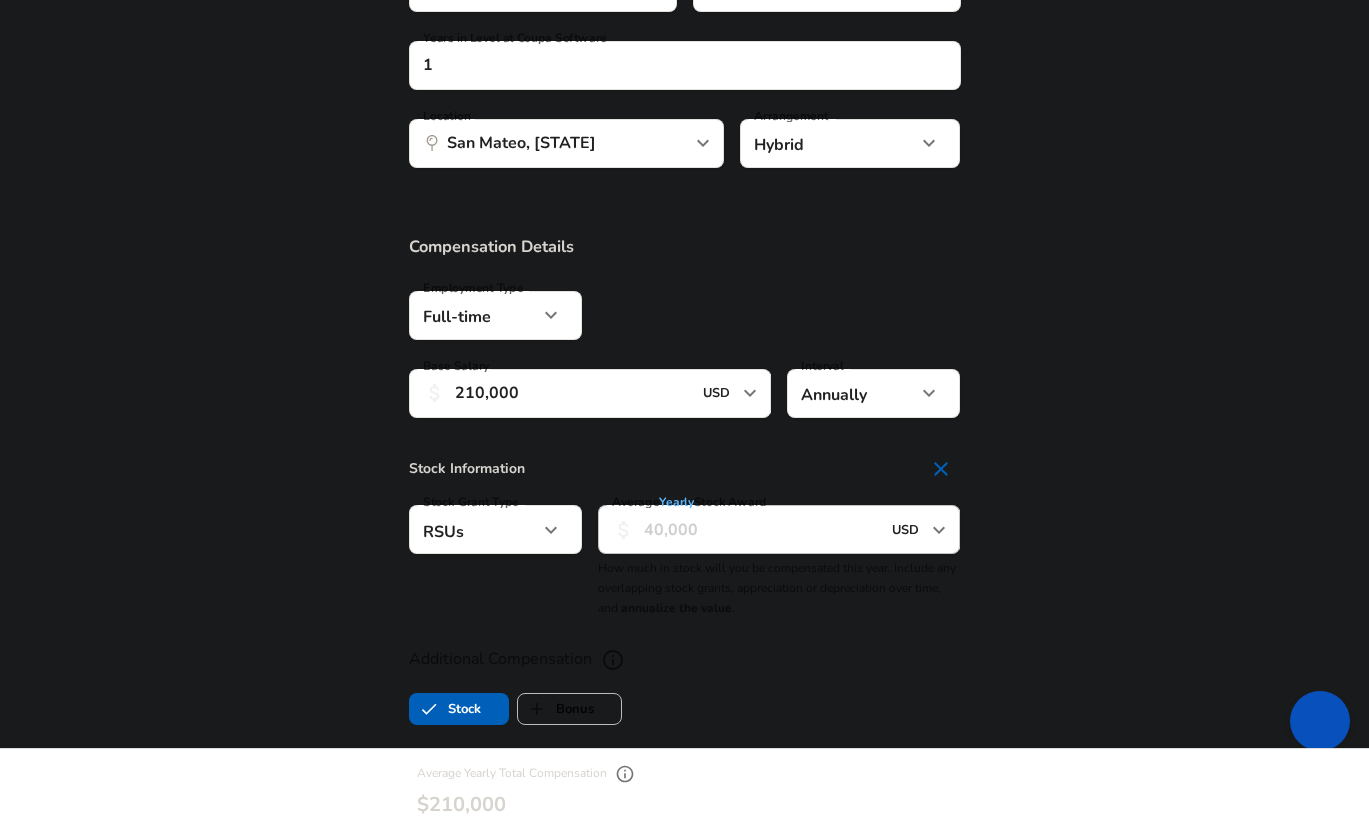 click on "Average  Yearly  Stock Award" at bounding box center (762, 529) 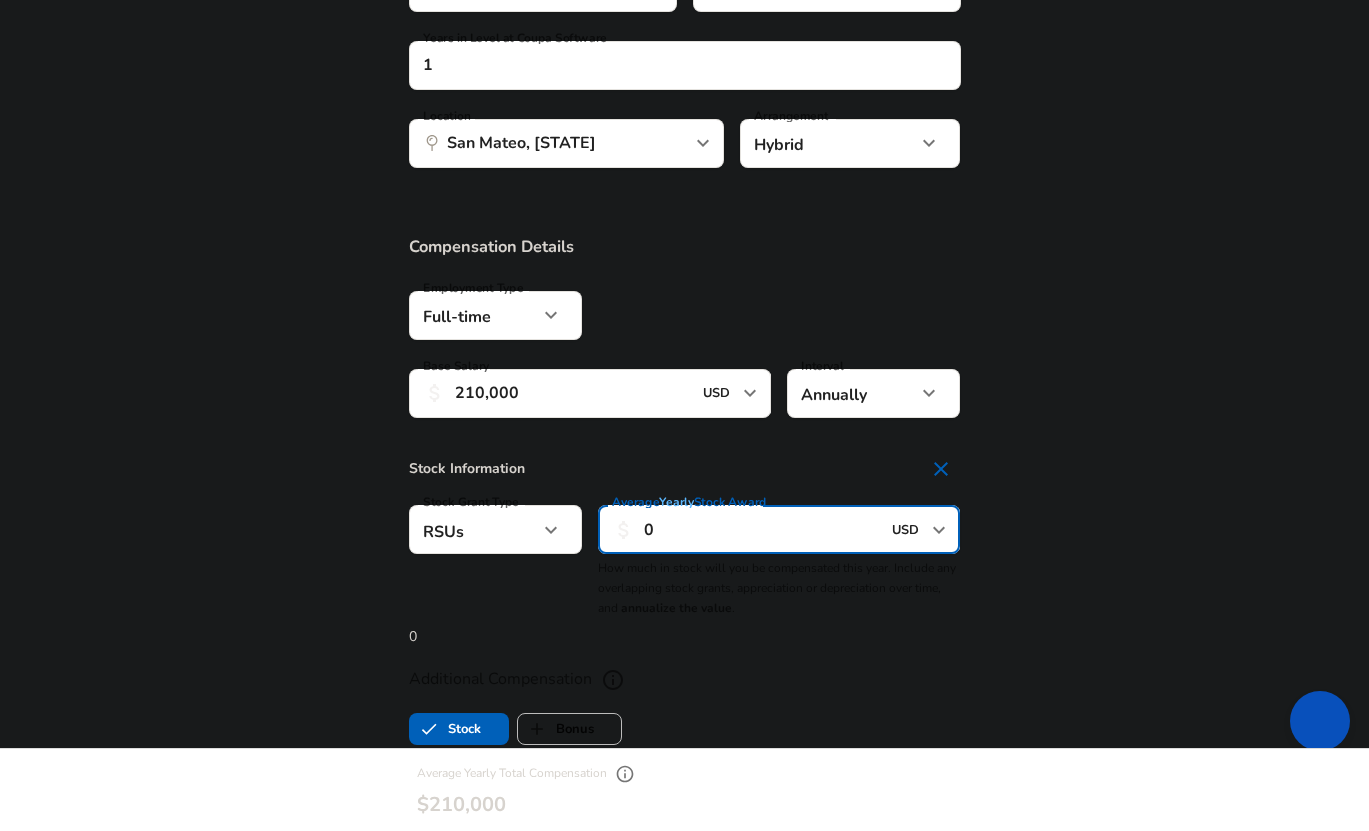 type on "0" 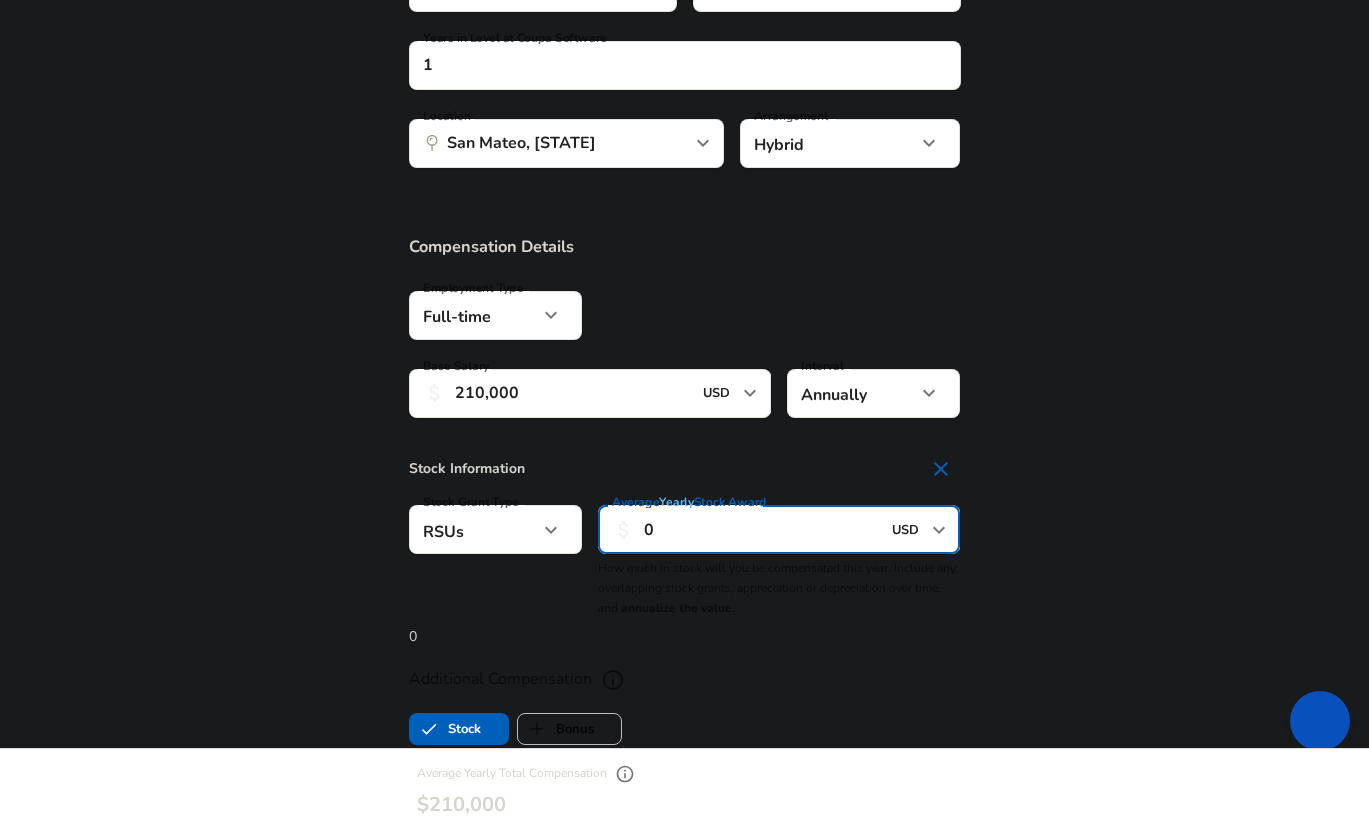 click on "Stock Information
Stock Grant Type RSUs stock Stock Grant Type Average
Yearly
Stock Award
0 USD
Average
Yearly
Stock Award
How much in stock will you be compensated this year. Include any overlapping stock grants, appreciation or depreciation over time, and
annualize the value
. 0" at bounding box center [684, 548] 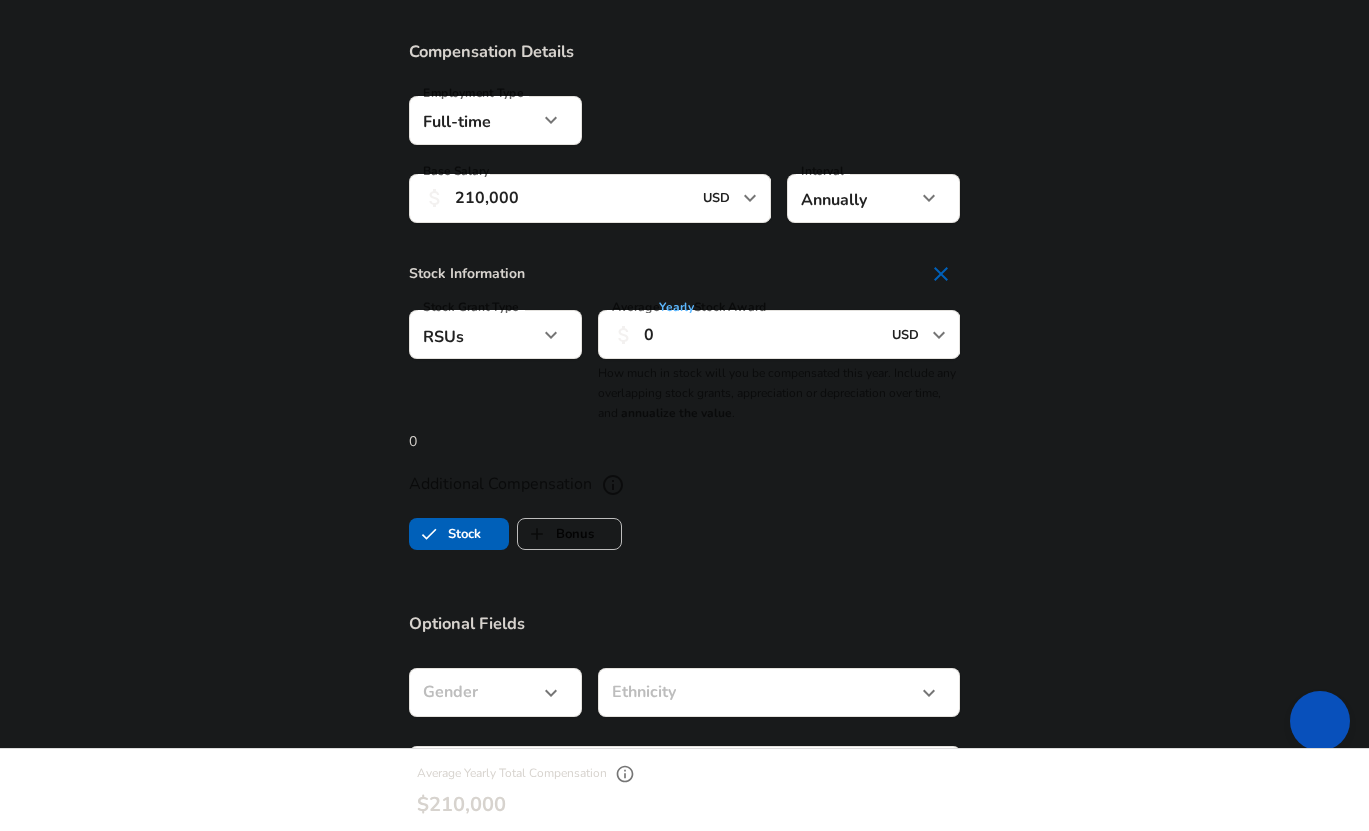 scroll, scrollTop: 1310, scrollLeft: 0, axis: vertical 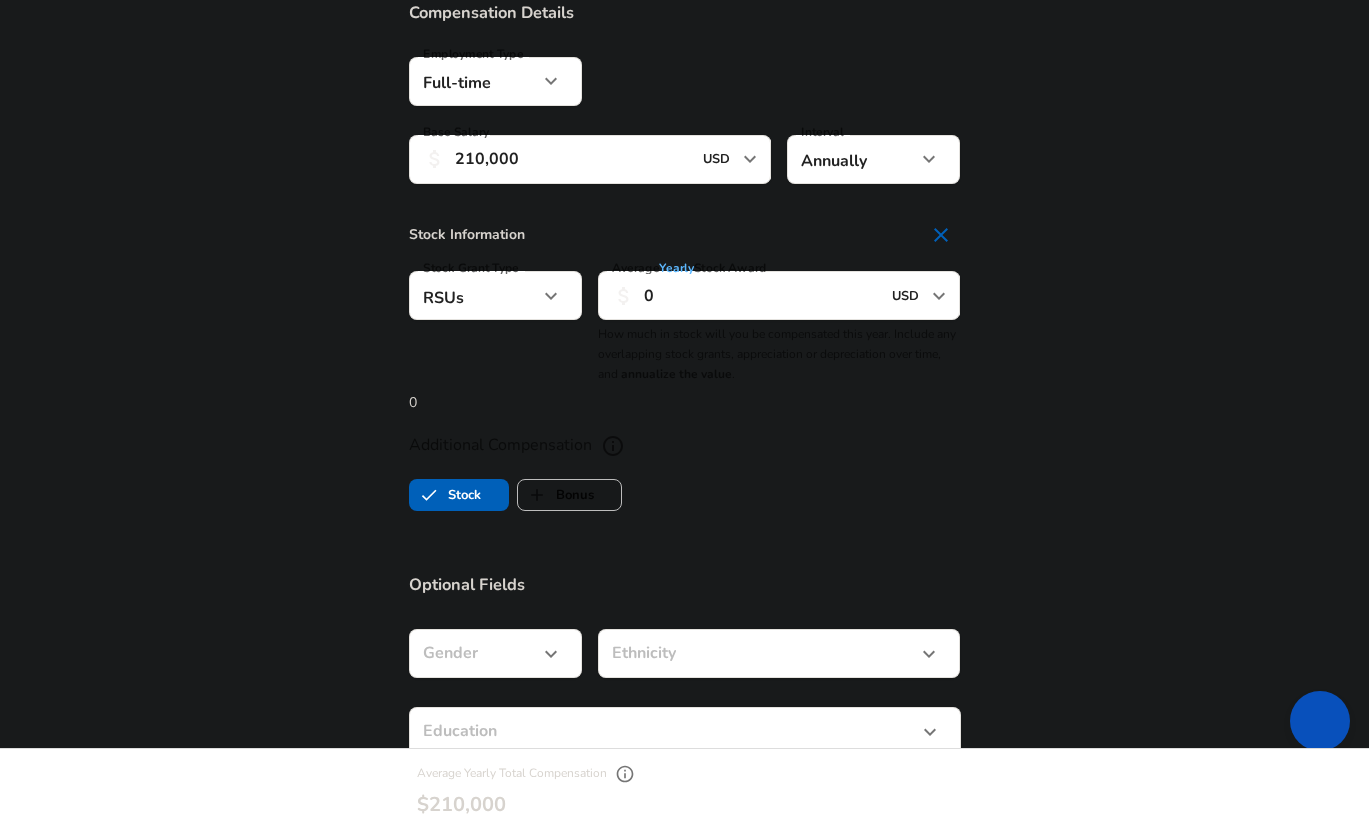 click on "Bonus" at bounding box center [556, 495] 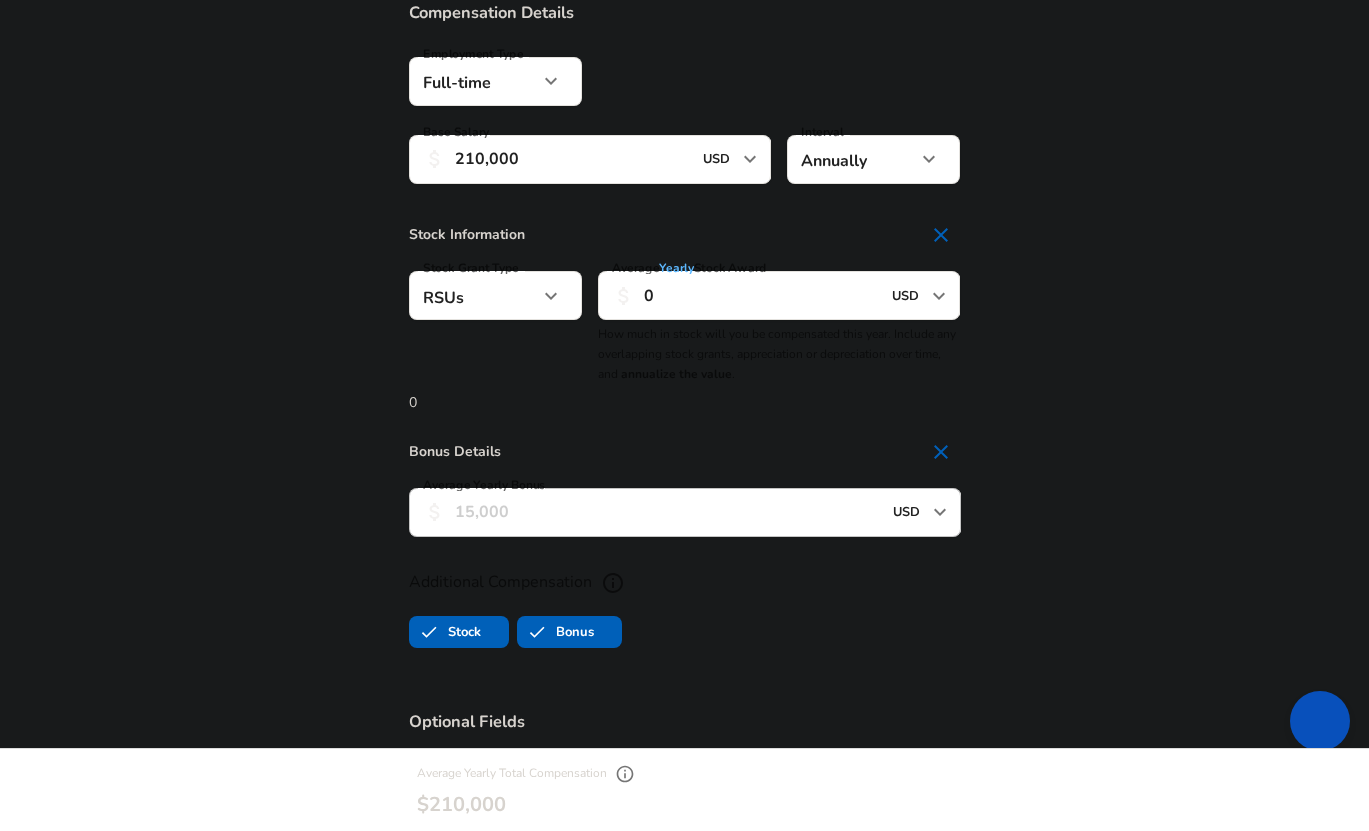 click on "Average Yearly Bonus" at bounding box center (668, 512) 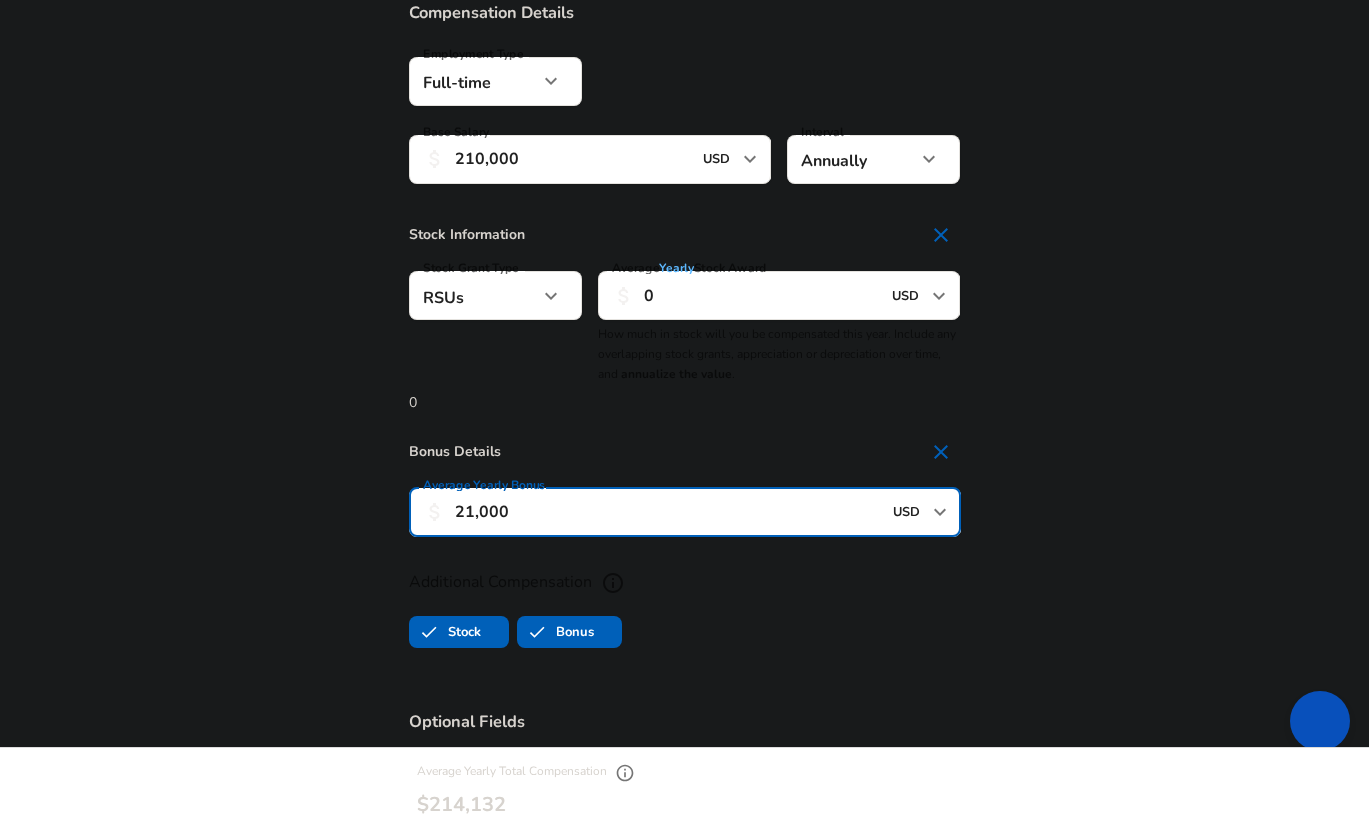 type on "21,000" 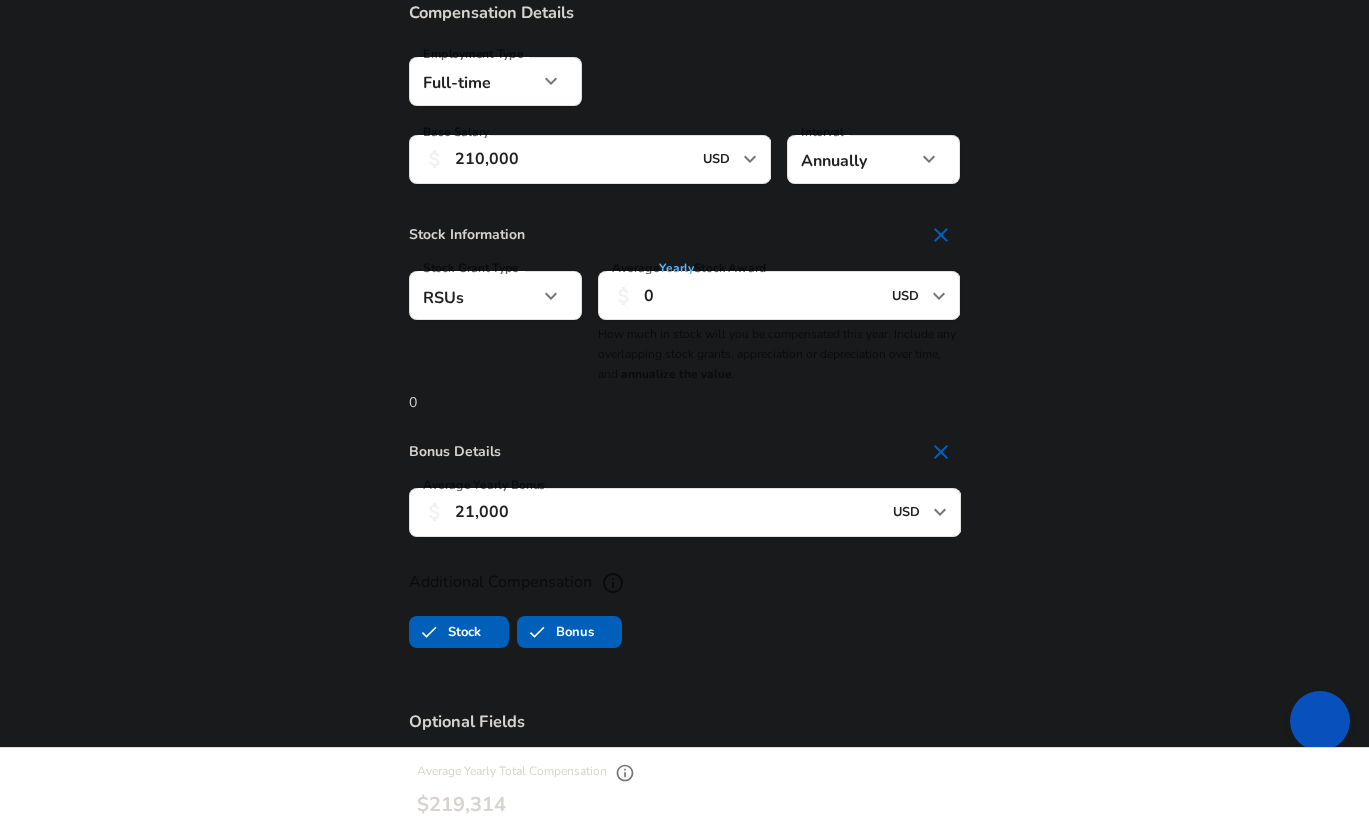 click on "Bonus Details
Average Yearly Bonus
21,000 USD
Average Yearly Bonus" at bounding box center (684, 491) 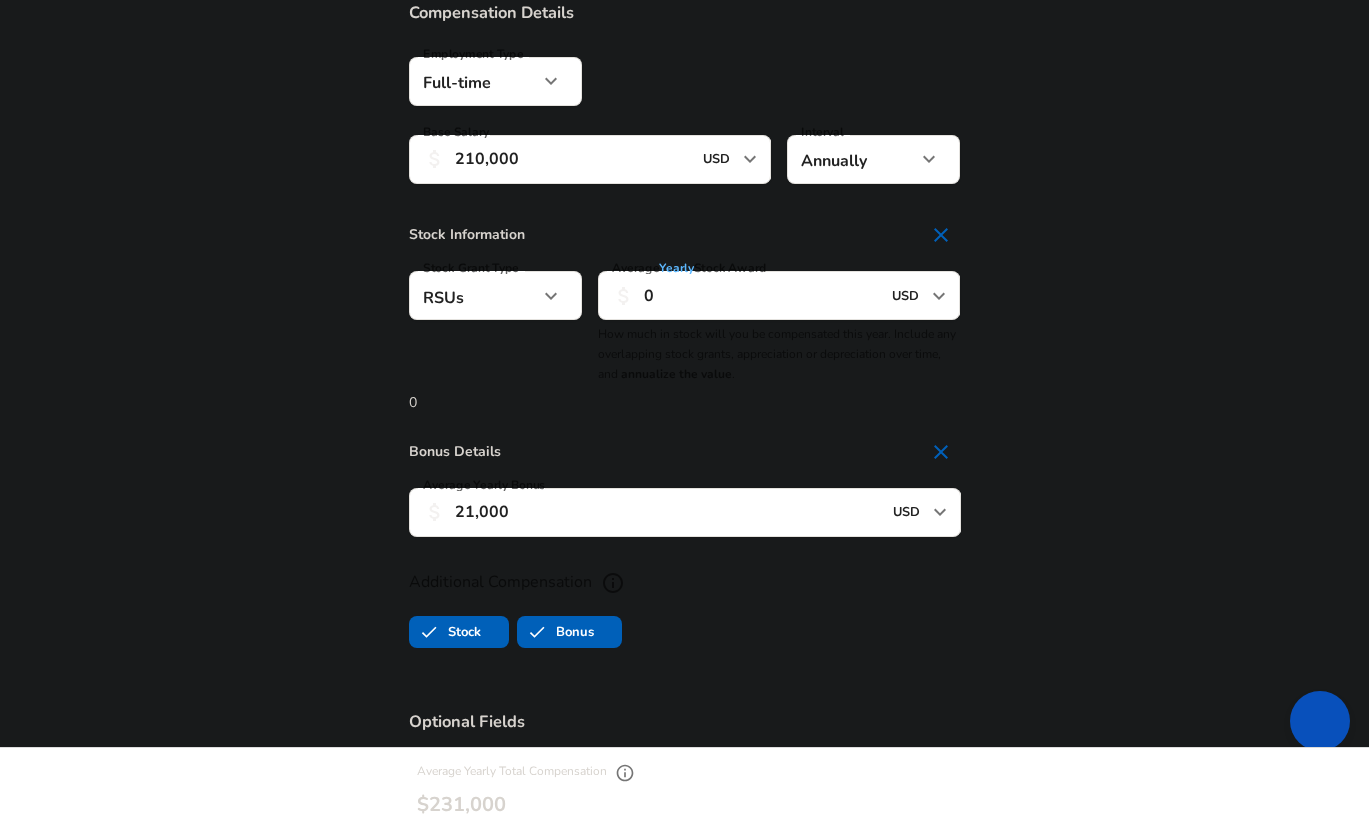 click on "Bonus" at bounding box center (556, 632) 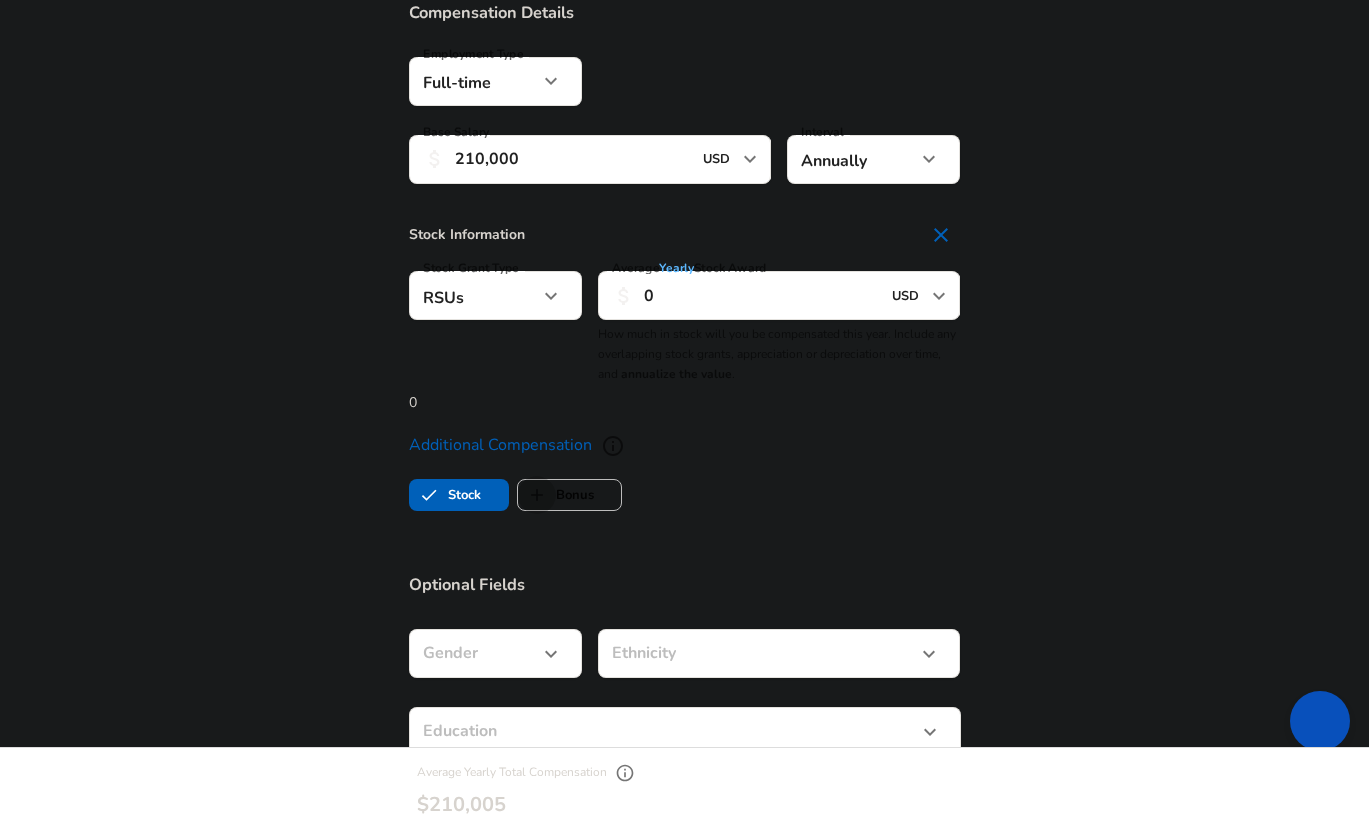 click on "Bonus" at bounding box center [537, 495] 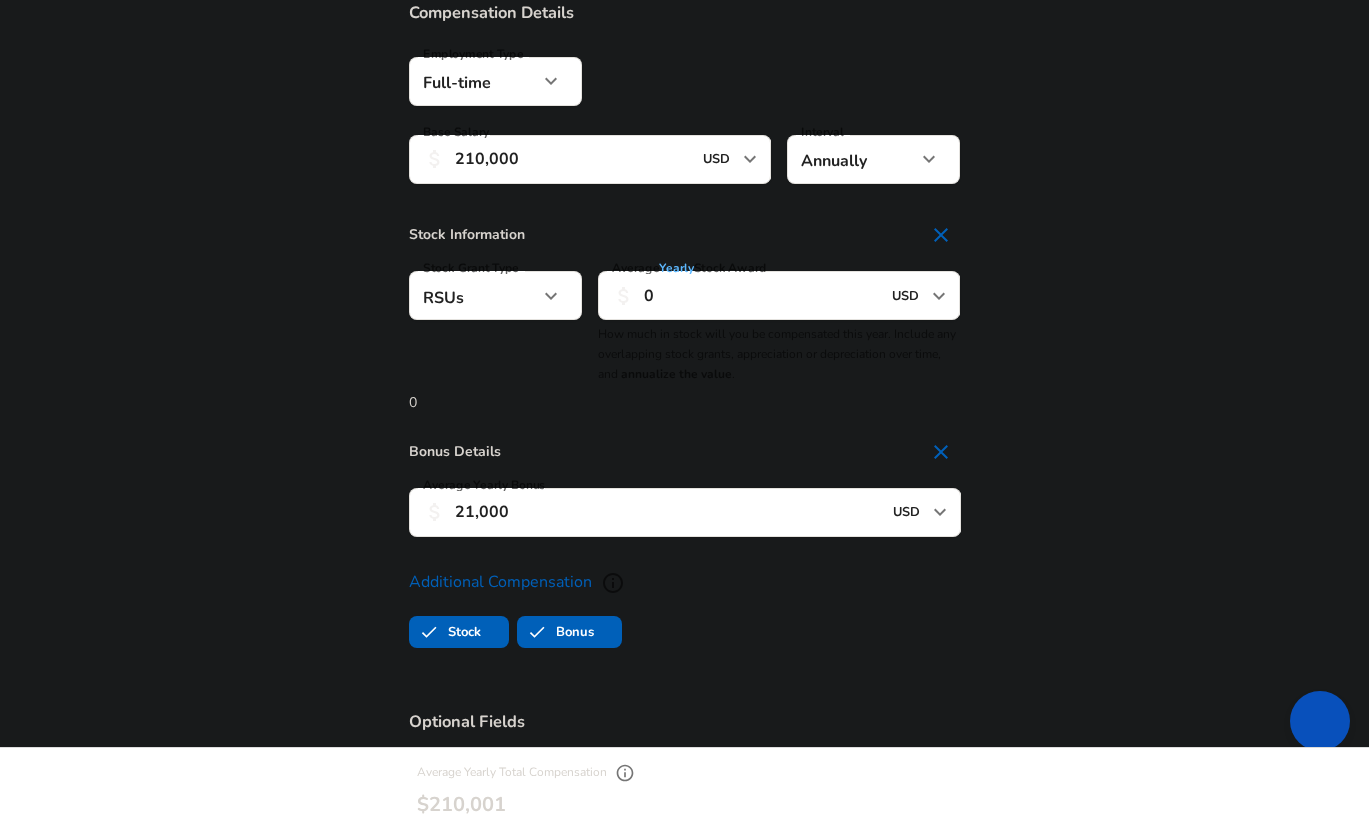 checkbox on "true" 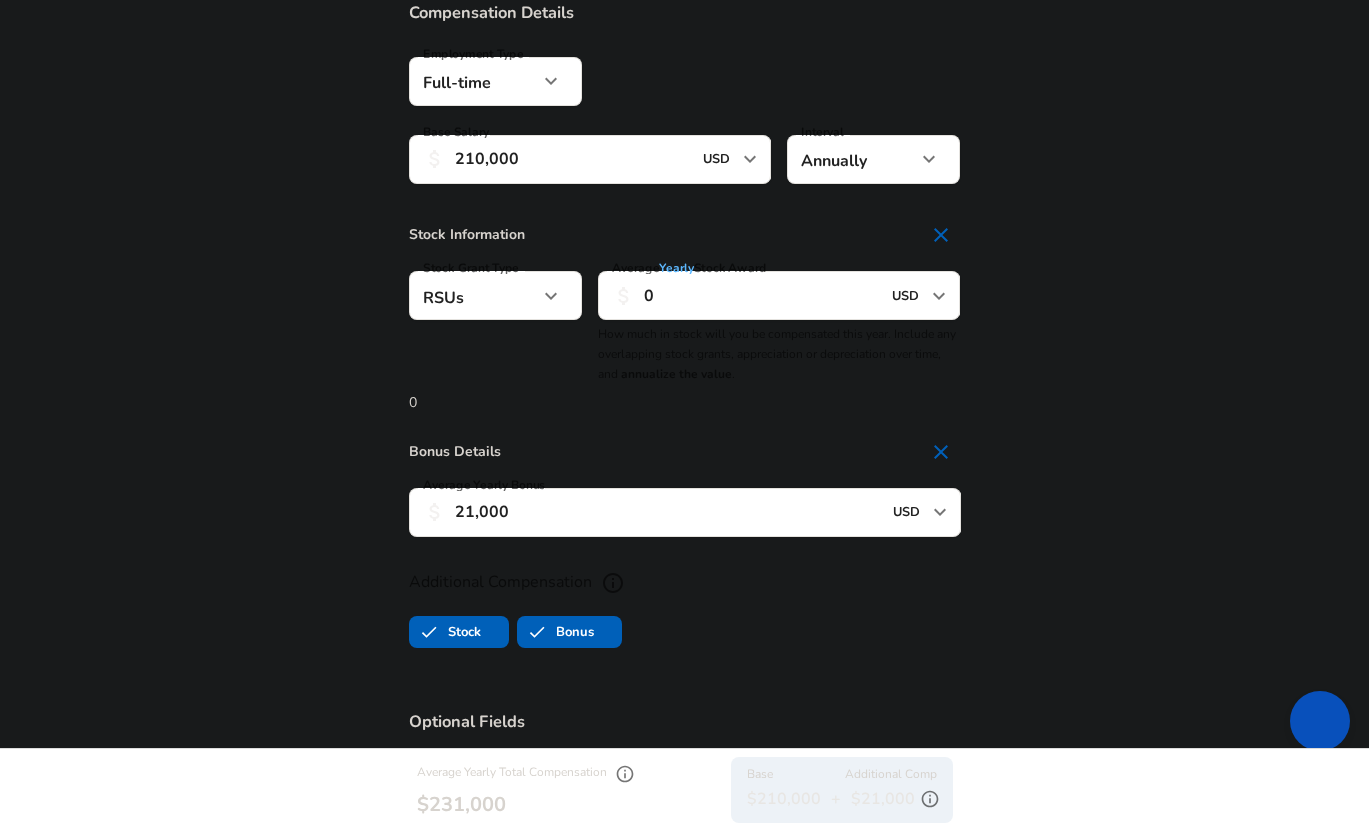click on "Additional Compensation" at bounding box center [685, 583] 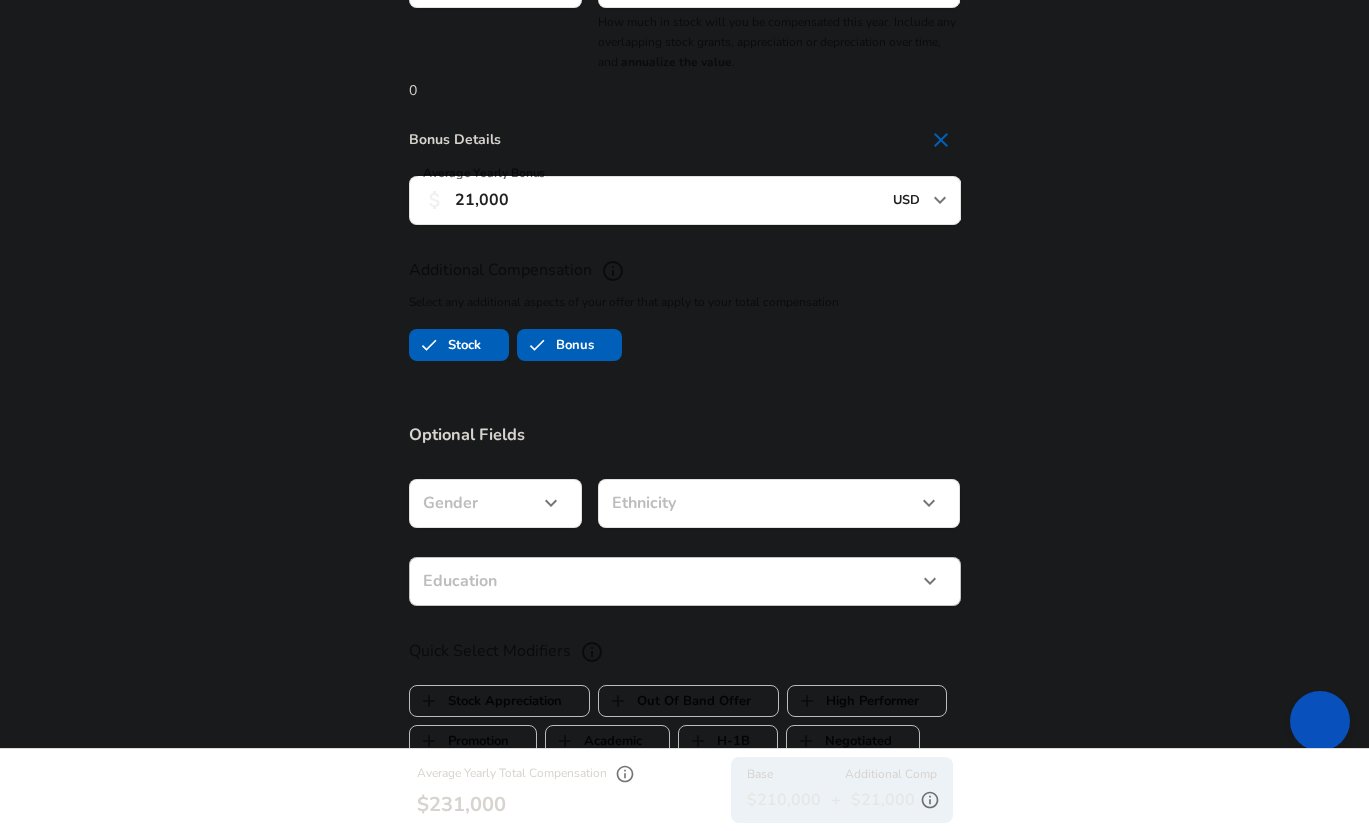 scroll, scrollTop: 1661, scrollLeft: 0, axis: vertical 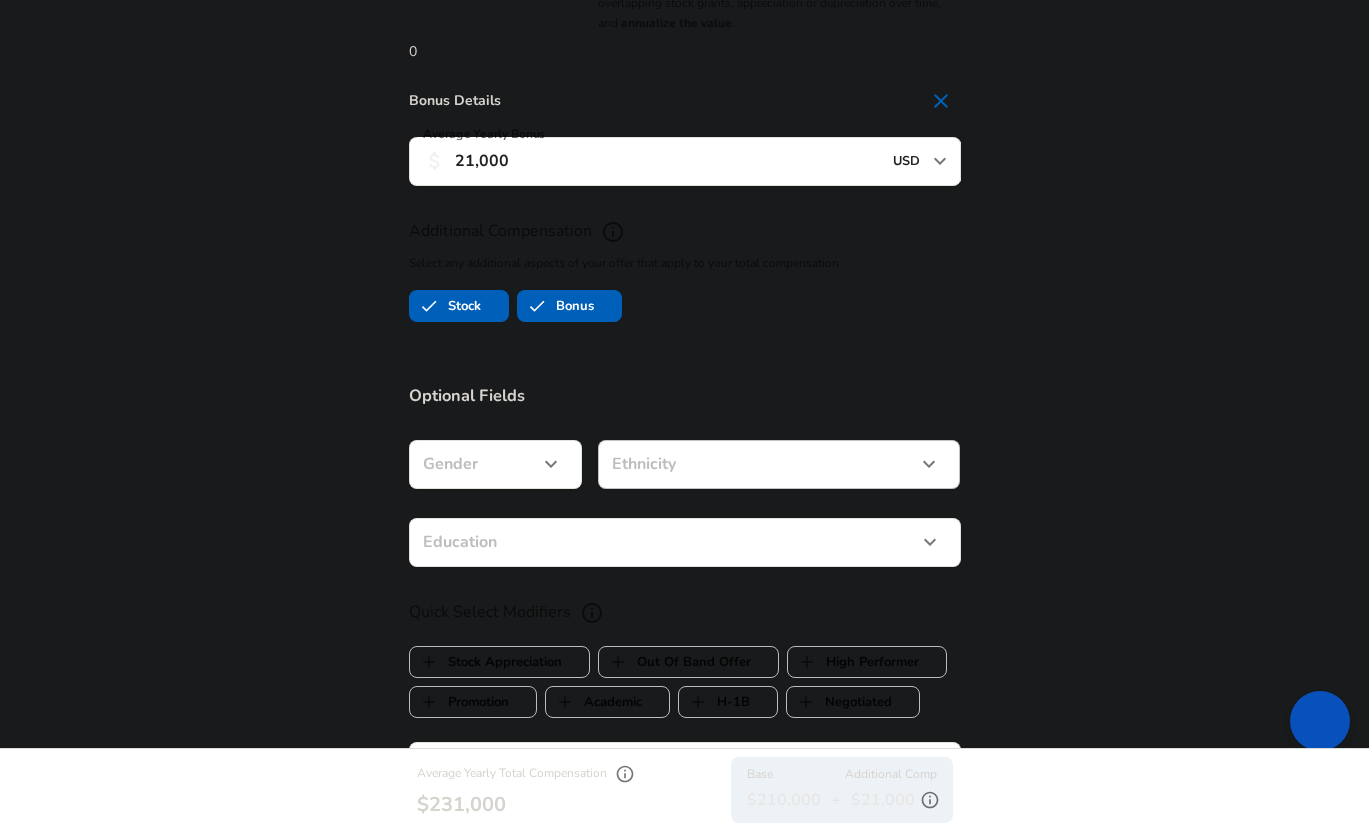 click on "Enhance Privacy and Anonymity No Automatically hides specific fields until there are enough submissions to safely display the full details.   More Details Based on your submission and the data points that we have already collected, we will automatically hide and anonymize specific fields if there aren't enough data points to remain sufficiently anonymous. Company & Title Information   Enter the company you received your offer from Company Coupa Software Company   Select the title that closest resembles your official title. This should be similar to the title that was present on your offer letter. Title Lead Software Engineer Title Job Family Software Engineer Job Family   Select a Specialization that best fits your role. If you can't find one, select 'Other' to enter a custom specialization Select Specialization Full Stack Full Stack Select Specialization   Level IC4 / Lead Software Engineer Level Work Experience and Location Yes yes" at bounding box center (684, -1246) 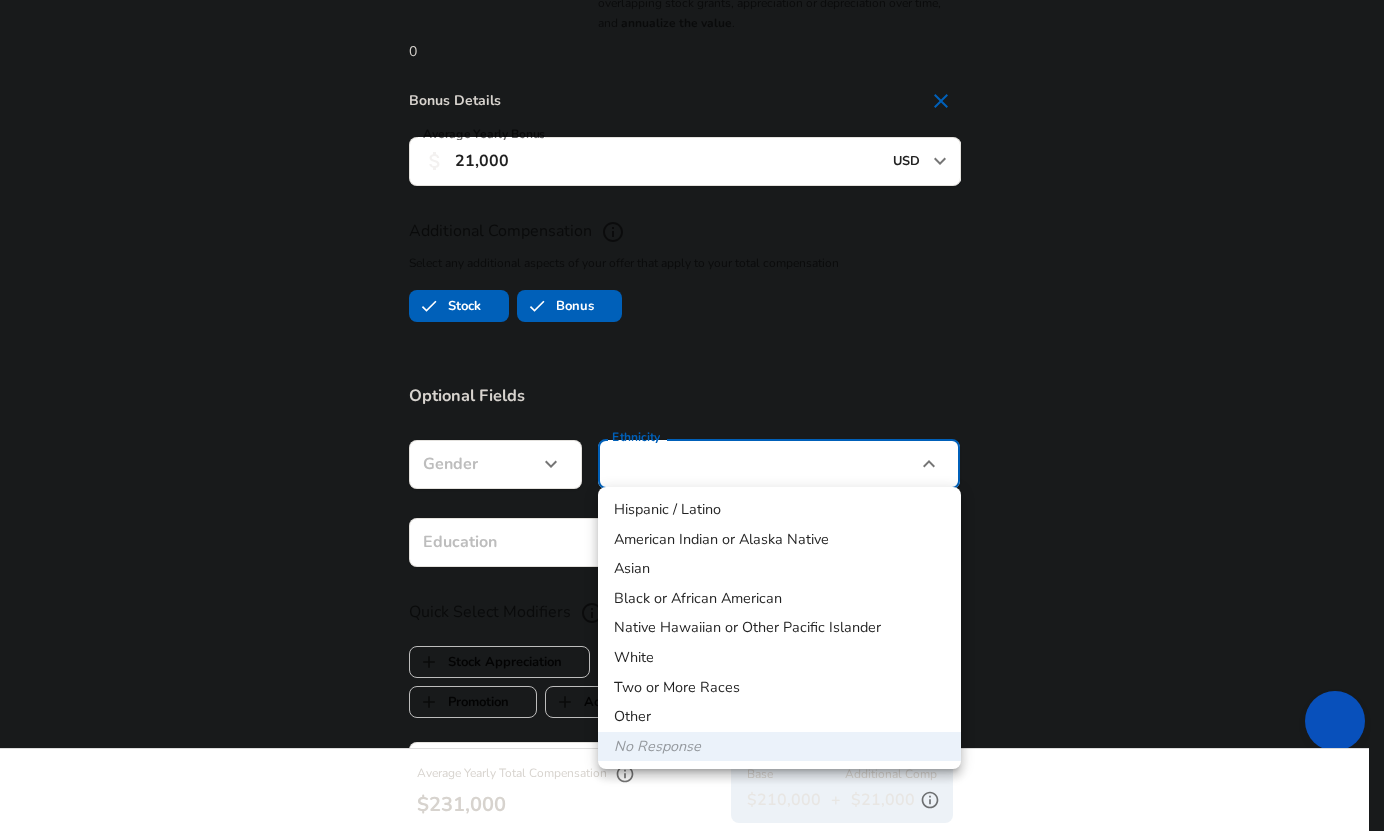 click at bounding box center (692, 415) 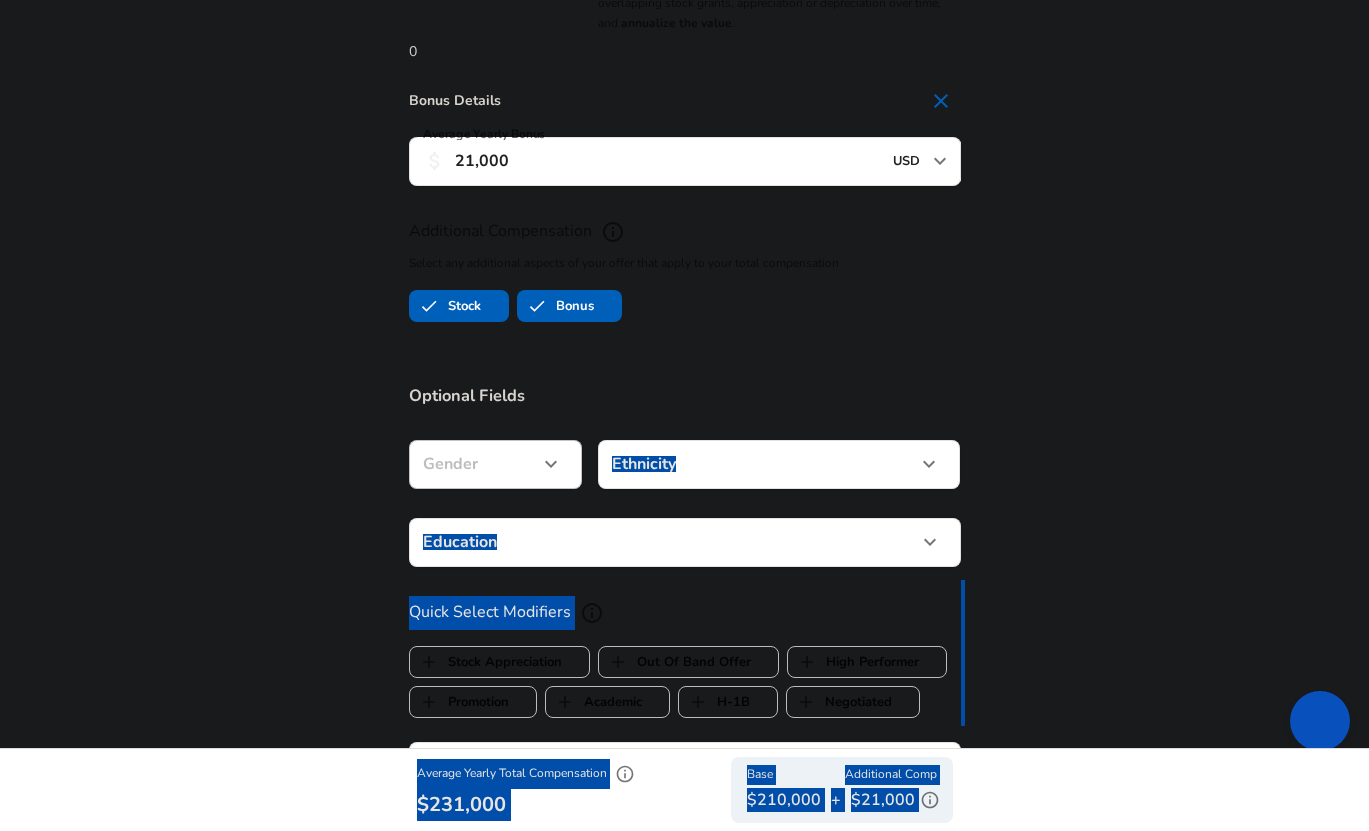 click on "Enhance Privacy and Anonymity No Automatically hides specific fields until there are enough submissions to safely display the full details.   More Details Based on your submission and the data points that we have already collected, we will automatically hide and anonymize specific fields if there aren't enough data points to remain sufficiently anonymous. Company & Title Information   Enter the company you received your offer from Company Coupa Software Company   Select the title that closest resembles your official title. This should be similar to the title that was present on your offer letter. Title Lead Software Engineer Title Job Family Software Engineer Job Family   Select a Specialization that best fits your role. If you can't find one, select 'Other' to enter a custom specialization Select Specialization Full Stack Full Stack Select Specialization   Level IC4 / Lead Software Engineer Level Work Experience and Location Yes yes" at bounding box center (684, -1246) 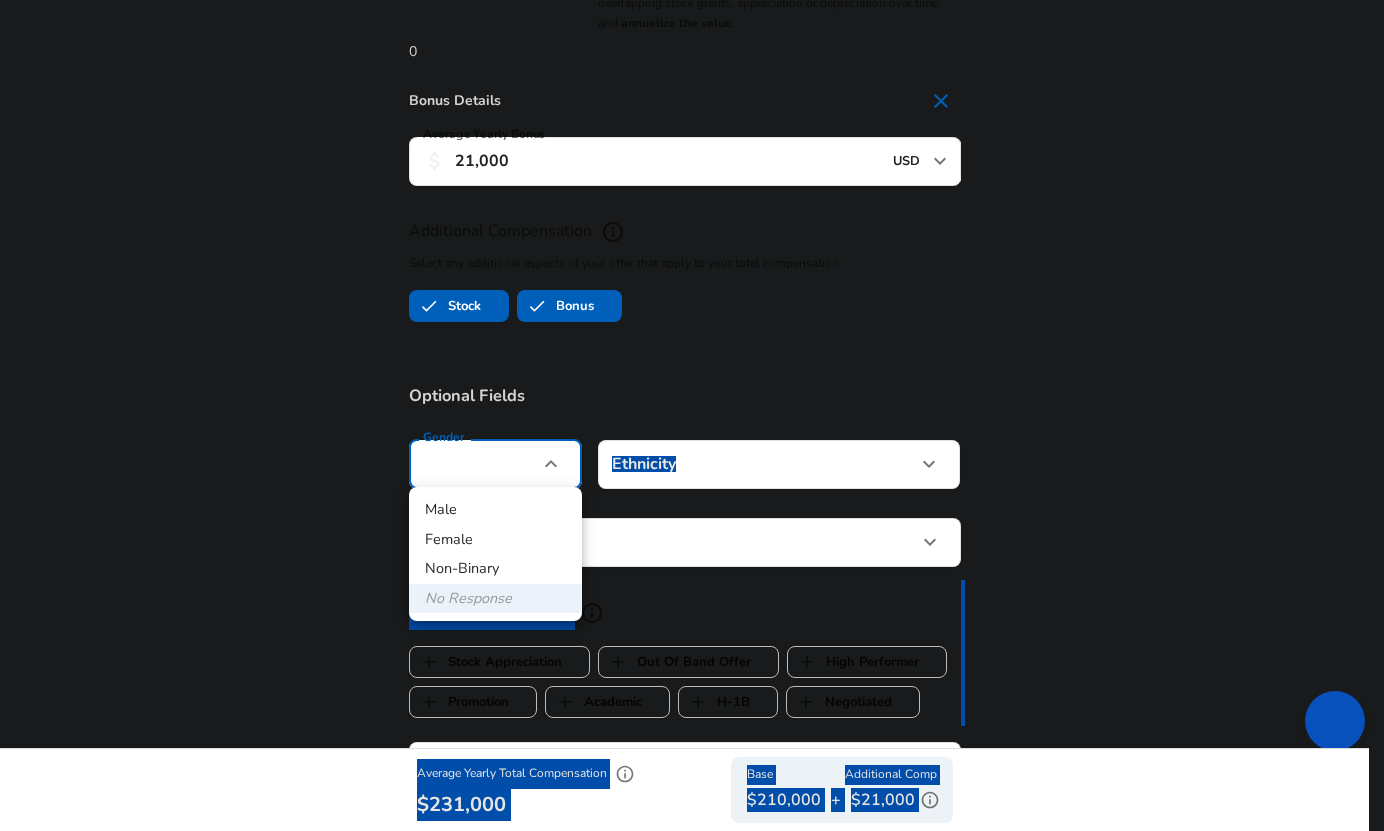 click on "Male" at bounding box center [495, 510] 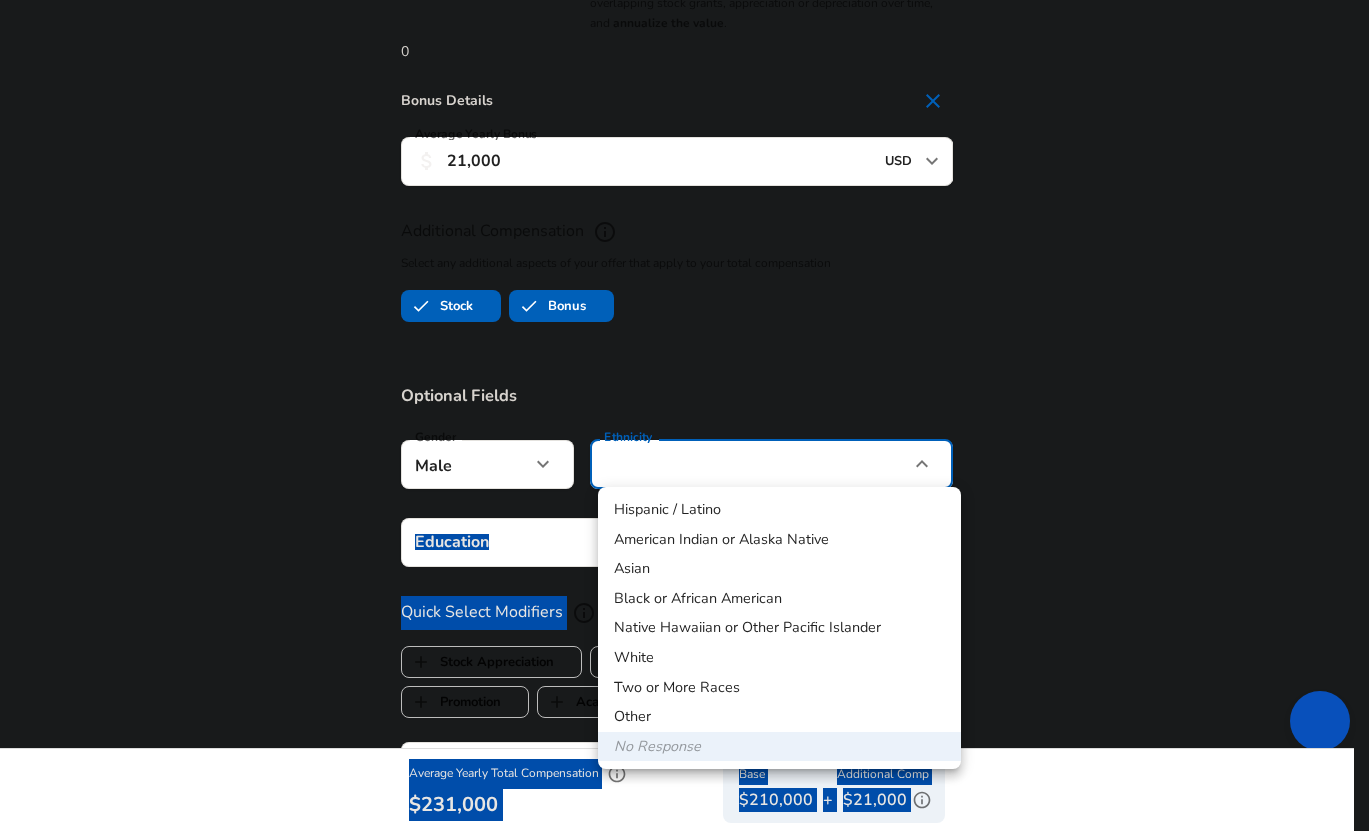 click on "Enhance Privacy and Anonymity No Automatically hides specific fields until there are enough submissions to safely display the full details.   More Details Based on your submission and the data points that we have already collected, we will automatically hide and anonymize specific fields if there aren't enough data points to remain sufficiently anonymous. Company & Title Information   Enter the company you received your offer from Company Coupa Software Company   Select the title that closest resembles your official title. This should be similar to the title that was present on your offer letter. Title Lead Software Engineer Title Job Family Software Engineer Job Family   Select a Specialization that best fits your role. If you can't find one, select 'Other' to enter a custom specialization Select Specialization Full Stack Full Stack Select Specialization   Level IC4 / Lead Software Engineer Level Work Experience and Location Yes yes" at bounding box center [684, -1246] 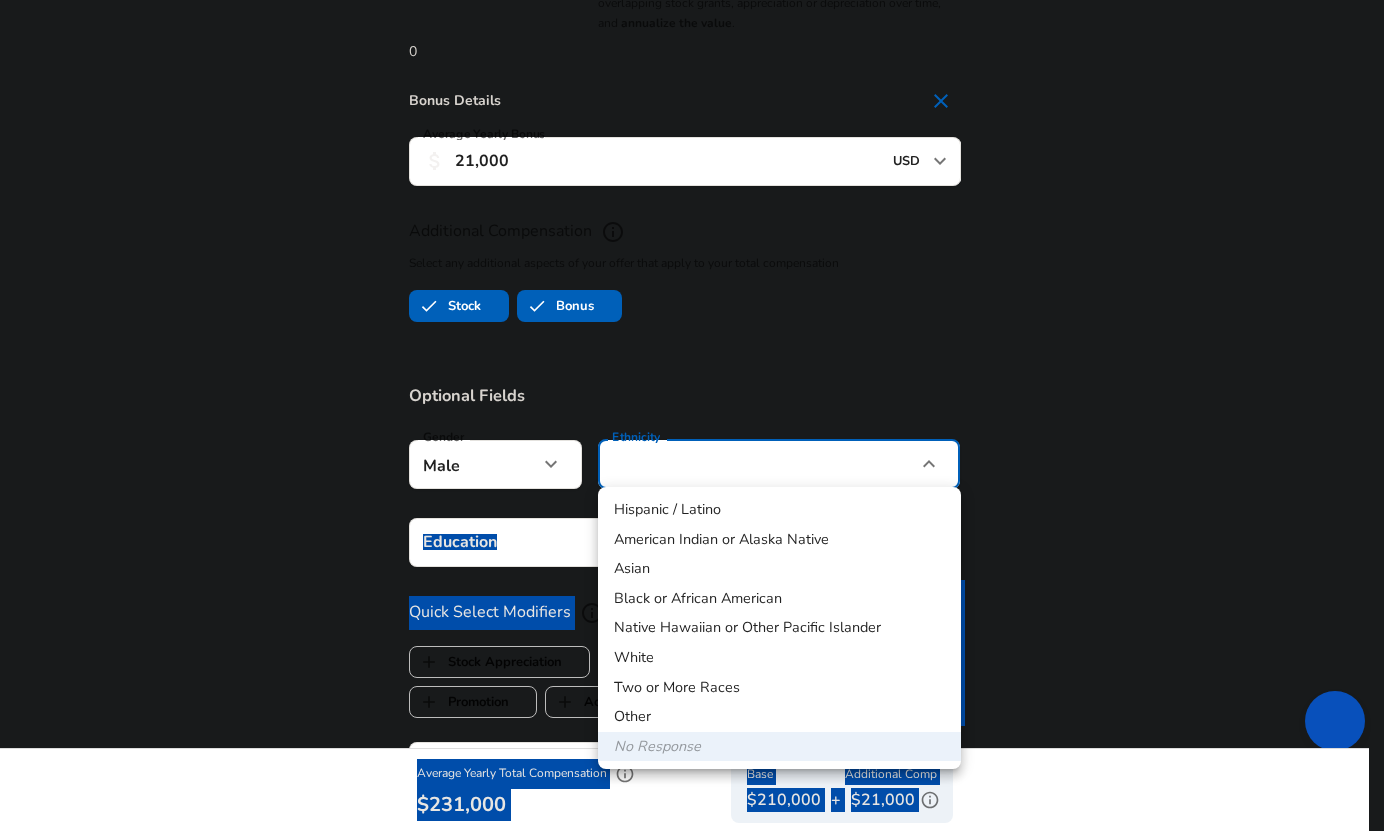 click on "White" at bounding box center (779, 658) 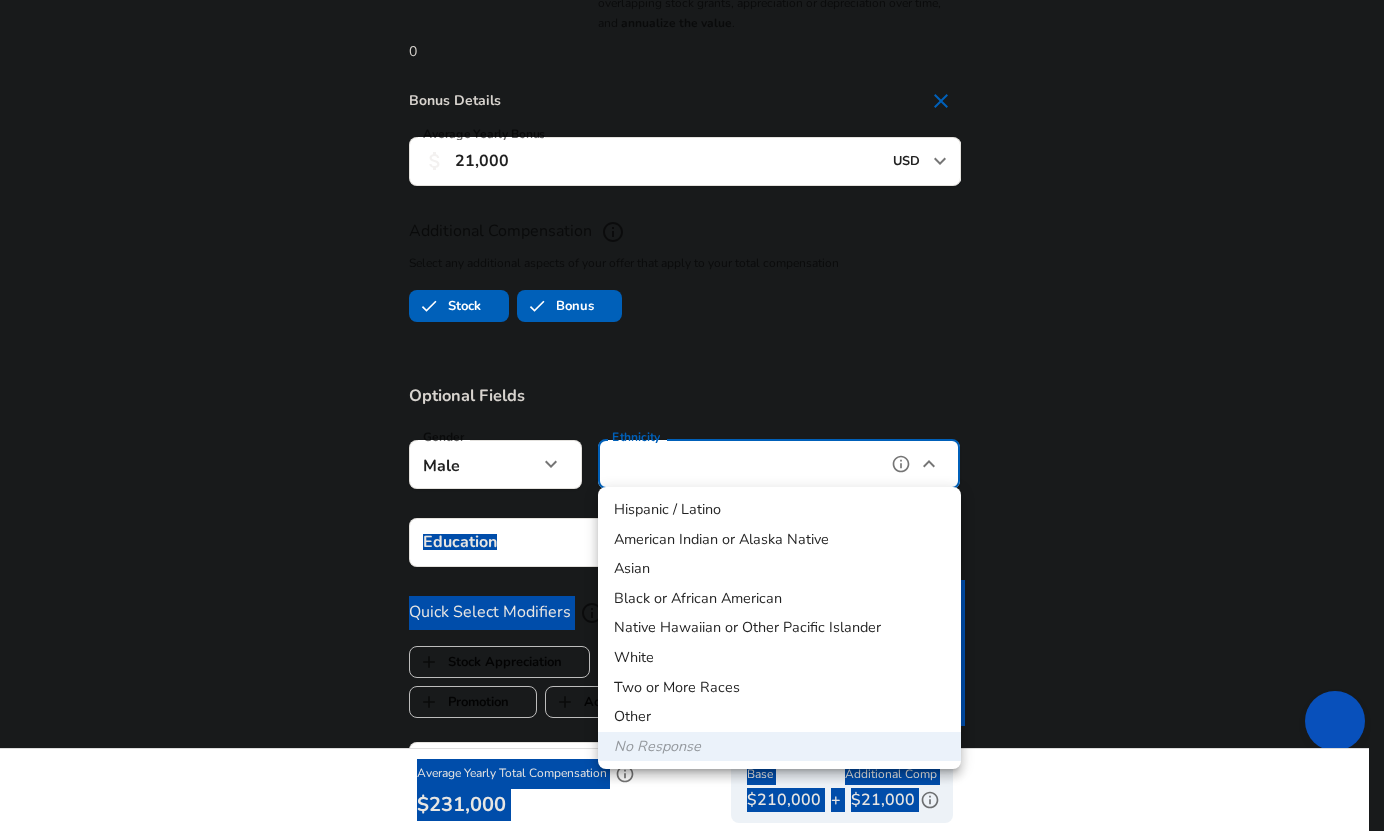 type on "White" 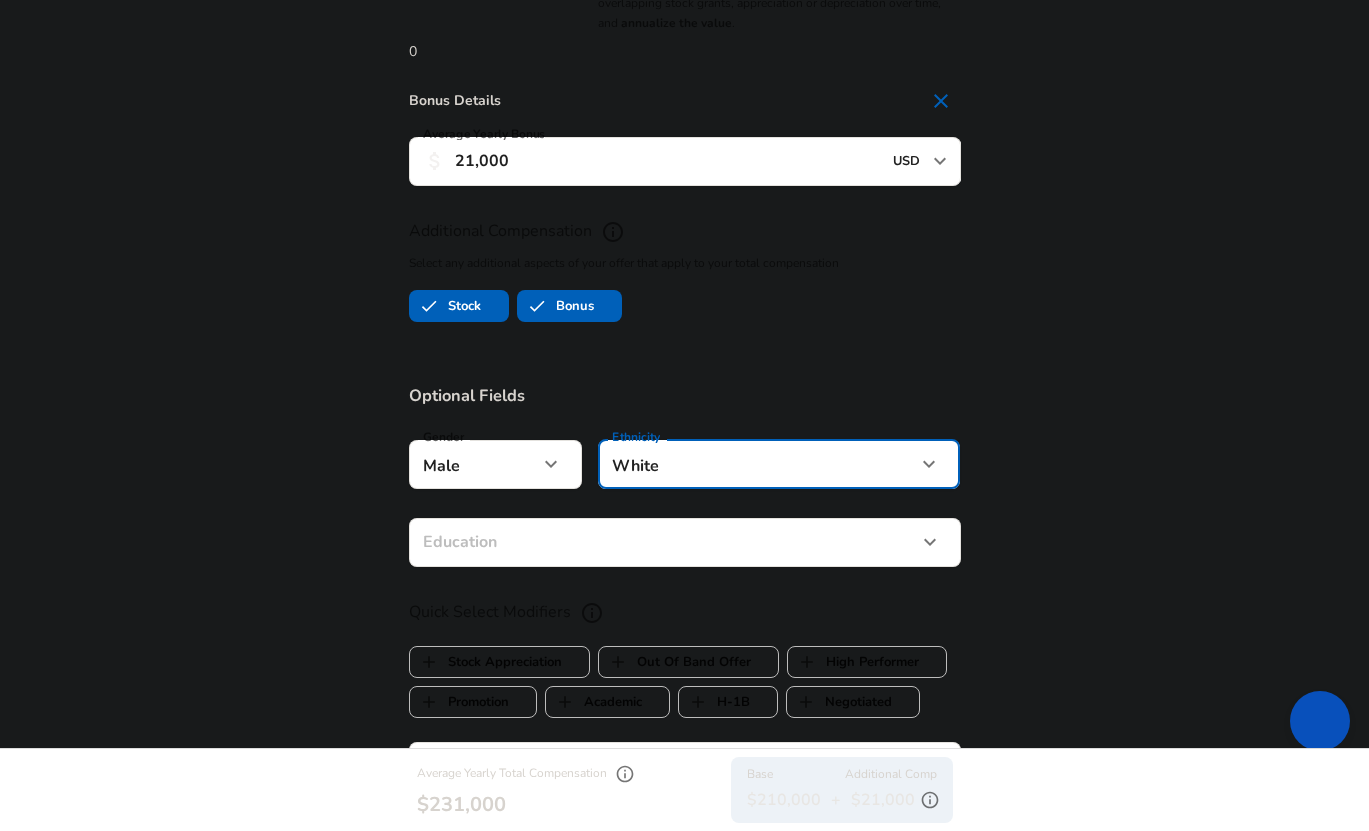 click on "Optional Fields Gender Male male Gender Ethnicity White White Ethnicity Education ​ Education Quick Select Modifiers
Stock Appreciation Out Of Band Offer High Performer Promotion Academic H-1B Negotiated Additional Details x Additional Details 0 /500 characters Email Address Email Address
Providing an email allows for editing or removal of your submission. We may also reach out if we have any questions. Your email will not be published." at bounding box center (684, 710) 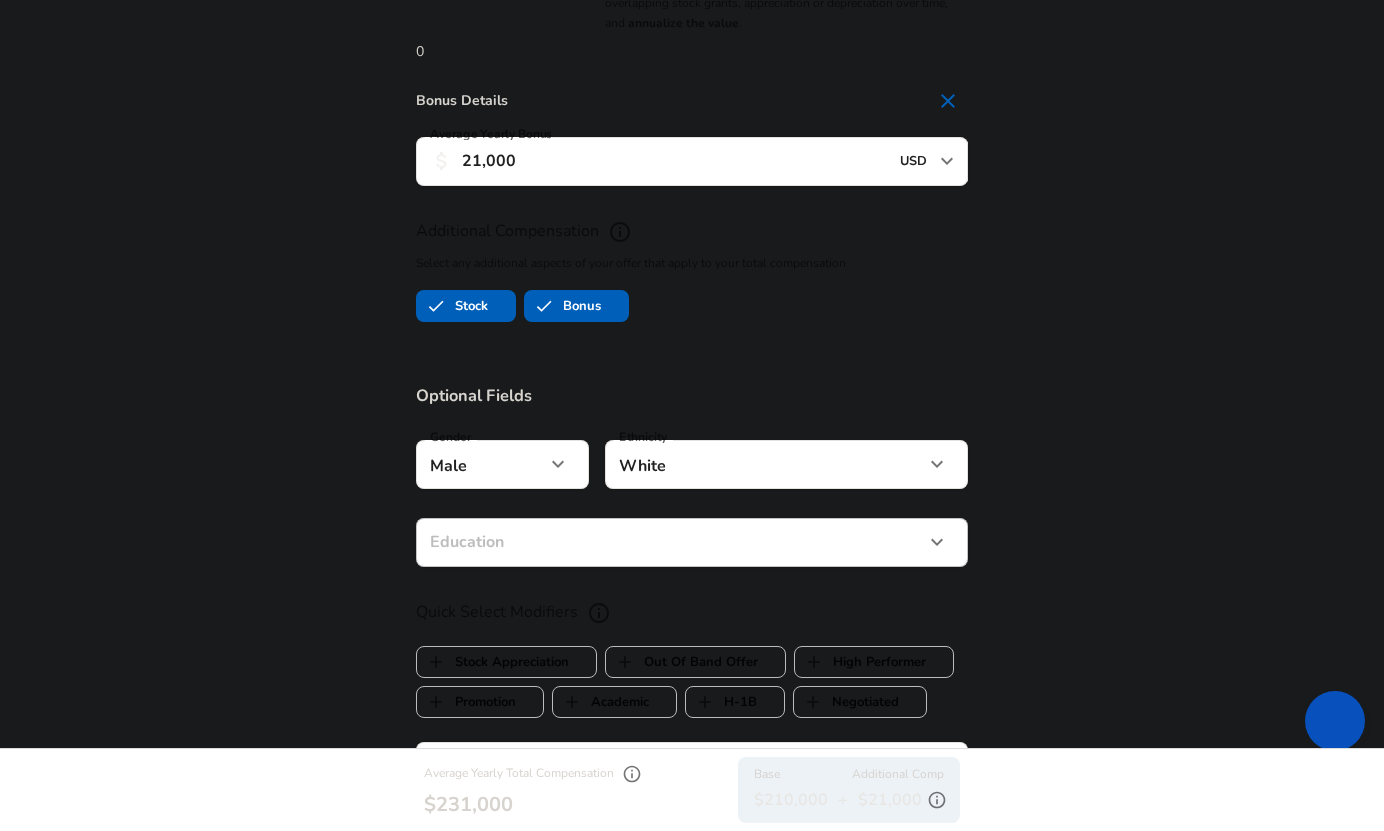 click on "Enhance Privacy and Anonymity No Automatically hides specific fields until there are enough submissions to safely display the full details.   More Details Based on your submission and the data points that we have already collected, we will automatically hide and anonymize specific fields if there aren't enough data points to remain sufficiently anonymous. Company & Title Information   Enter the company you received your offer from Company Coupa Software Company   Select the title that closest resembles your official title. This should be similar to the title that was present on your offer letter. Title Lead Software Engineer Title Job Family Software Engineer Job Family   Select a Specialization that best fits your role. If you can't find one, select 'Other' to enter a custom specialization Select Specialization Full Stack Full Stack Select Specialization   Level IC4 / Lead Software Engineer Level Work Experience and Location Yes yes" at bounding box center [692, -1246] 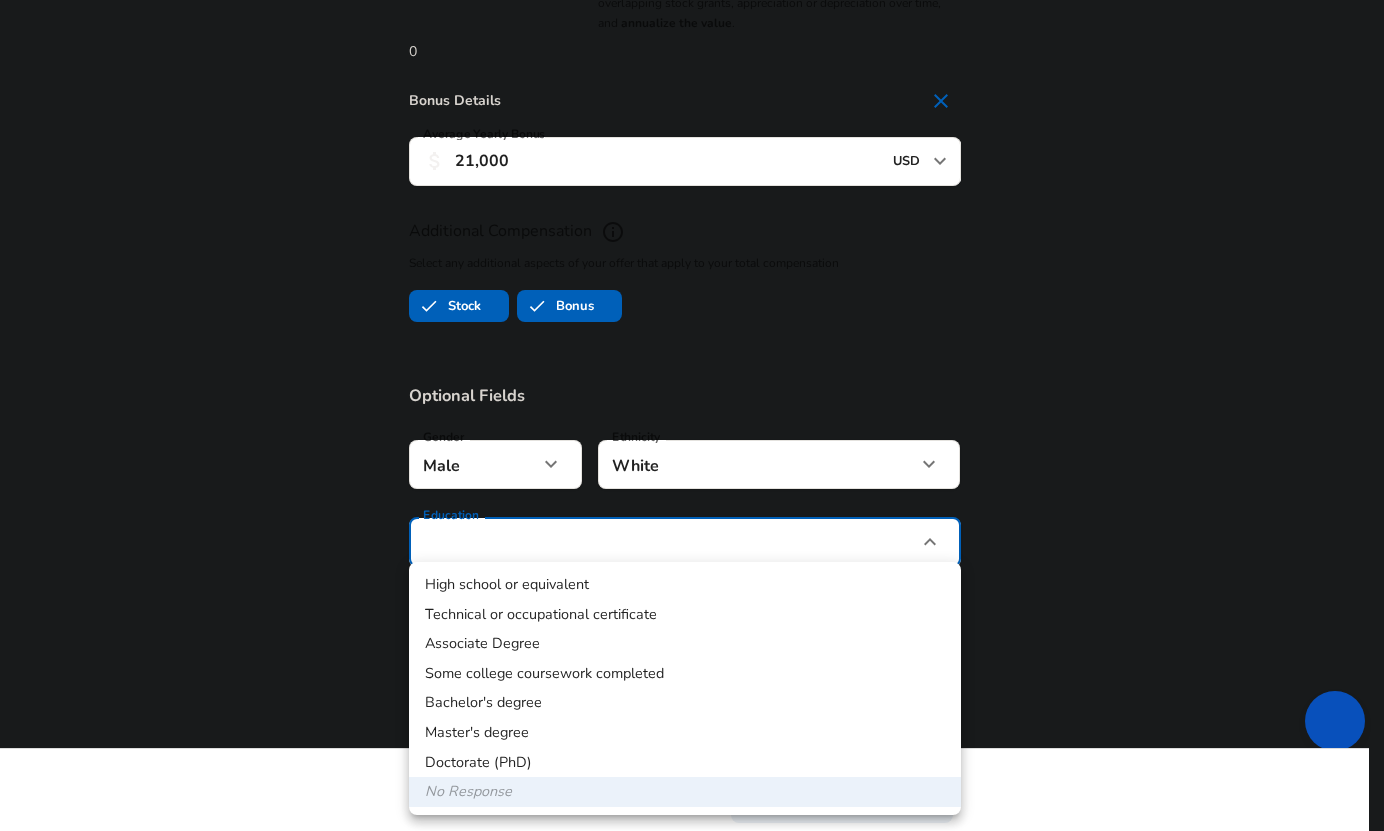 click on "Doctorate (PhD)" at bounding box center (685, 763) 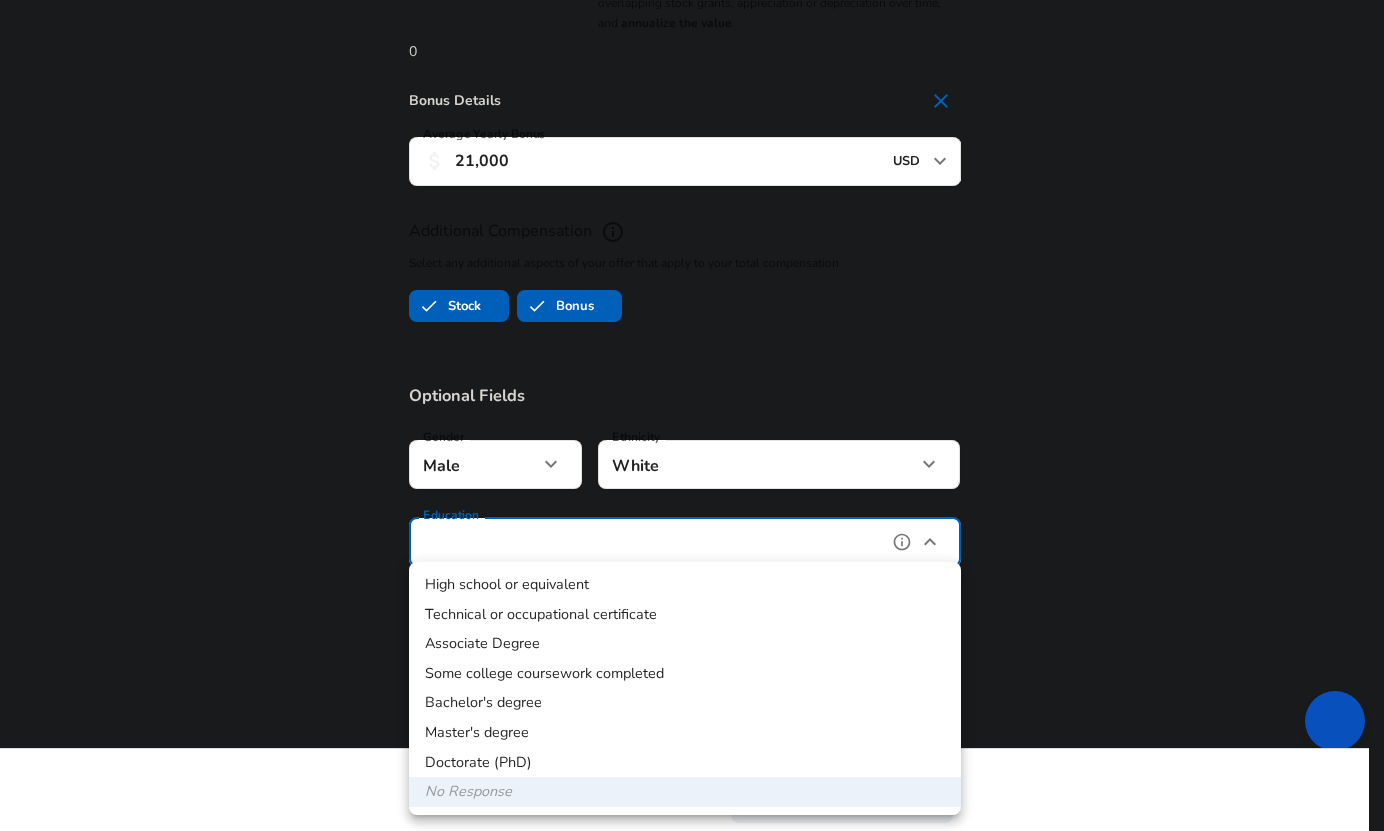 type on "Doctorate (PhD)" 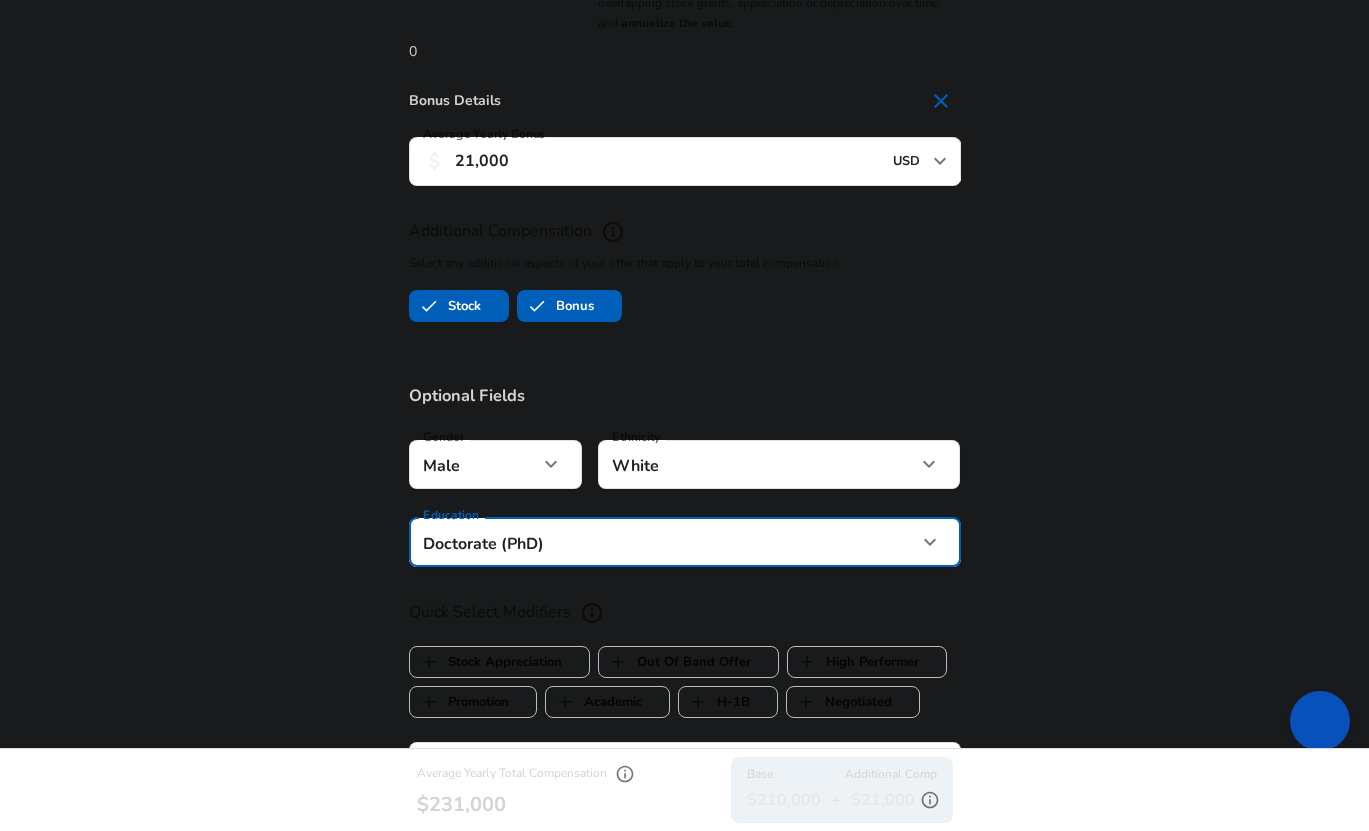 click on "Optional Fields Gender Male male Gender Ethnicity White White Ethnicity Education Doctorate (PhD) Doctorate (PhD) Education Quick Select Modifiers
Stock Appreciation Out Of Band Offer High Performer Promotion Academic H-1B Negotiated Additional Details x Additional Details 0 /500 characters Email Address Email Address
Providing an email allows for editing or removal of your submission. We may also reach out if we have any questions. Your email will not be published." at bounding box center (684, 710) 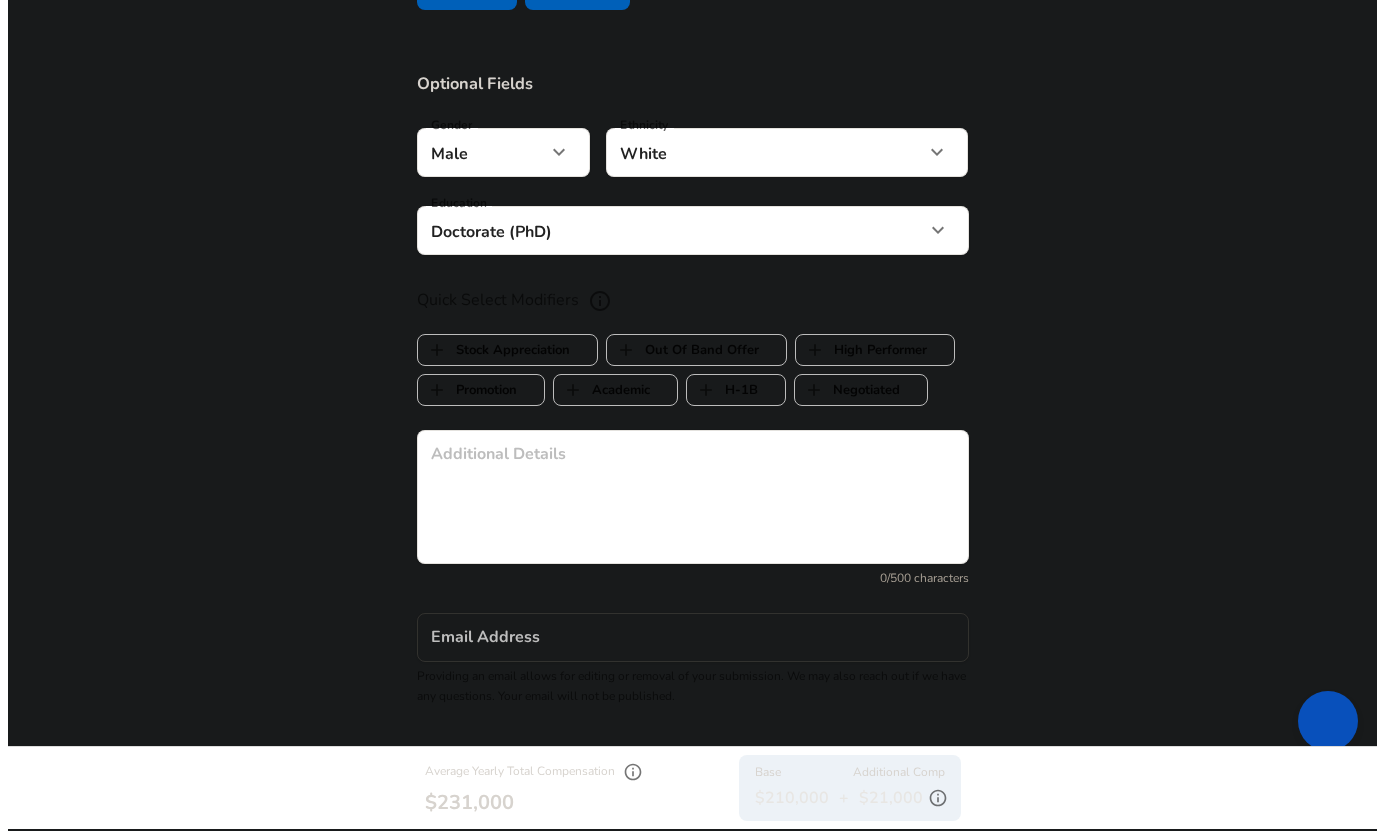 scroll, scrollTop: 2051, scrollLeft: 0, axis: vertical 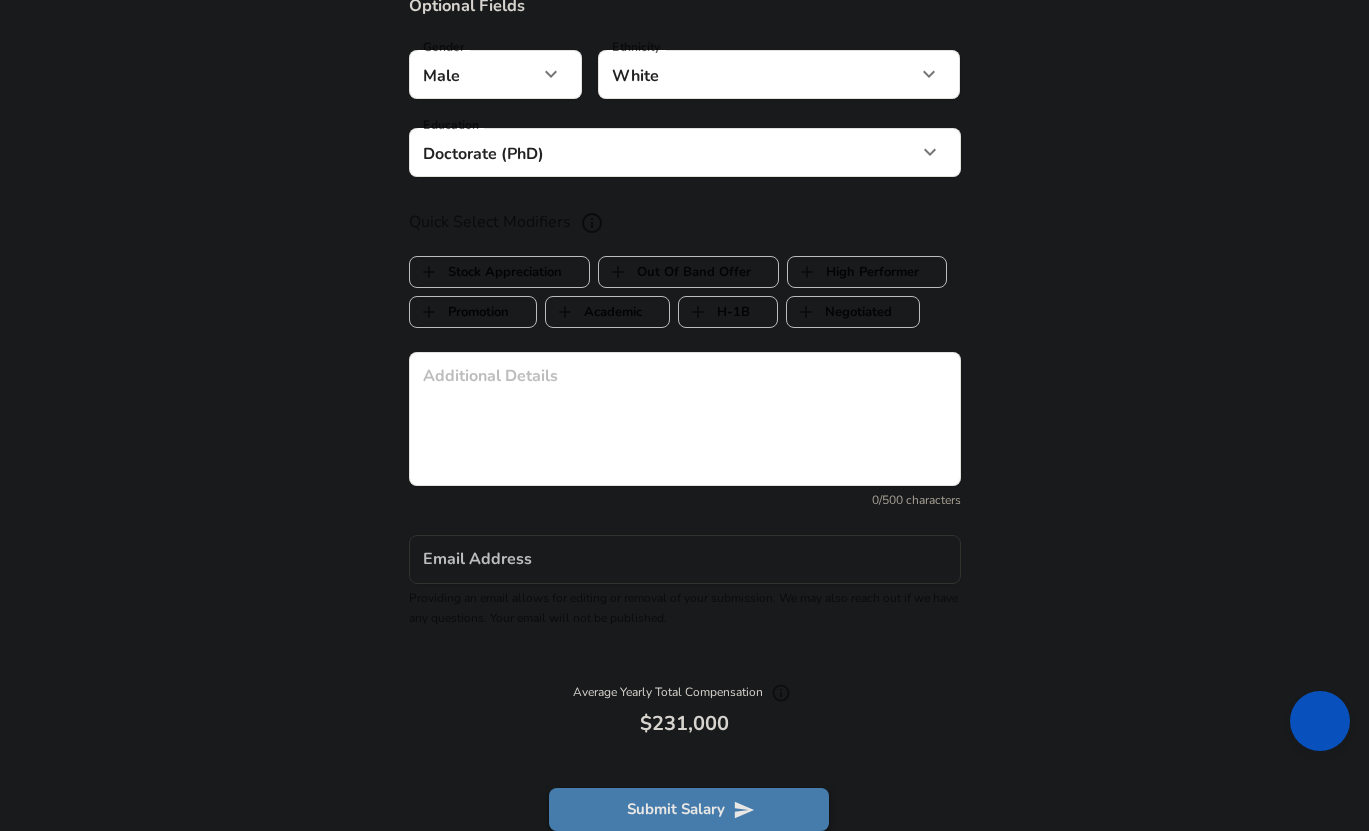 click on "Submit Salary" at bounding box center (689, 809) 